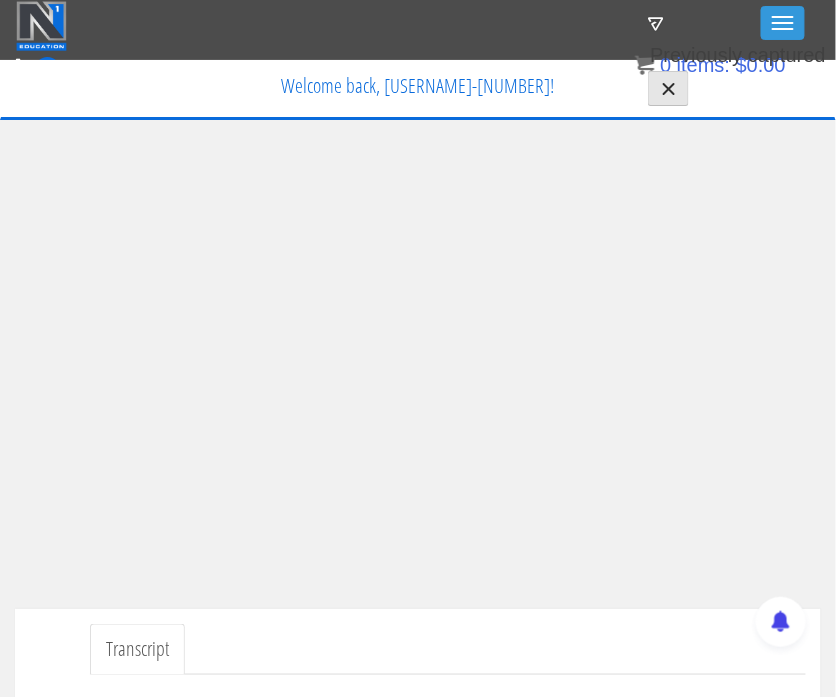 scroll, scrollTop: 0, scrollLeft: 0, axis: both 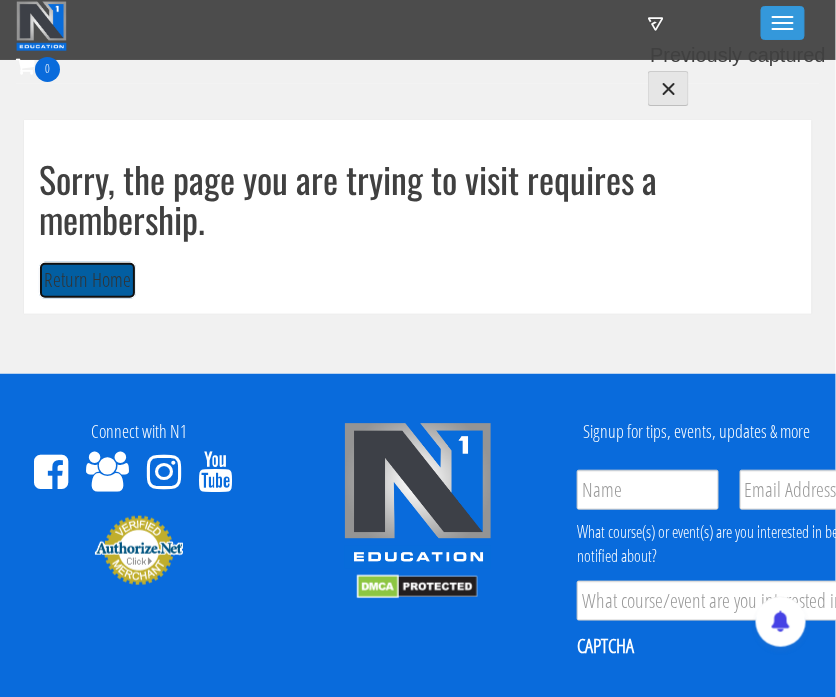click on "Return Home" at bounding box center (87, 280) 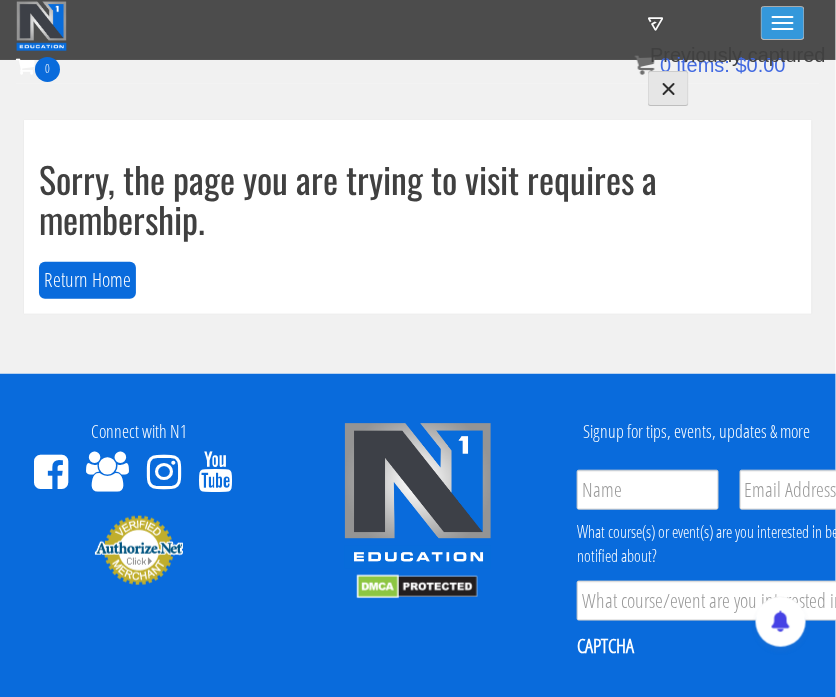click on "Toggle navigation" at bounding box center [783, 23] 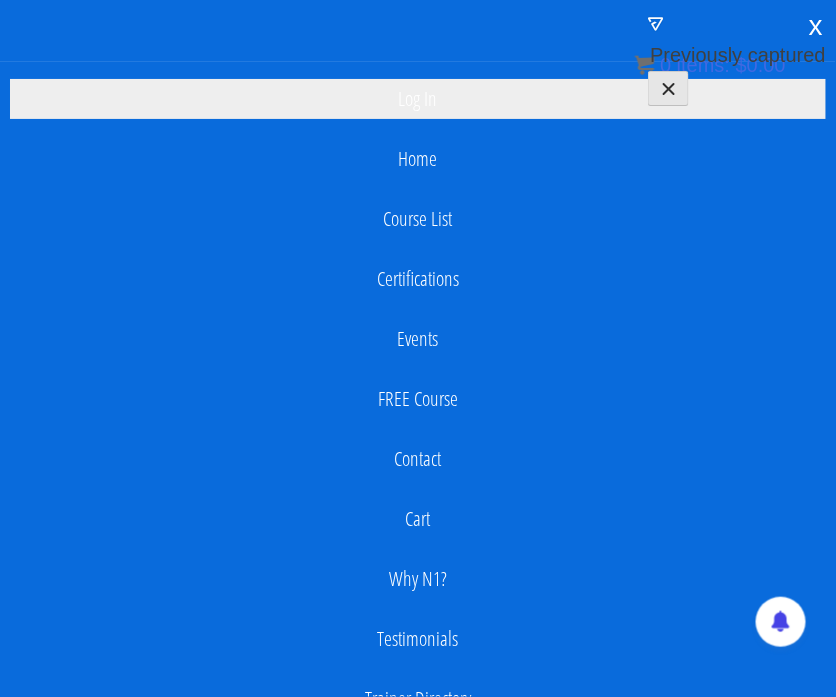click on "Log In" at bounding box center [418, 99] 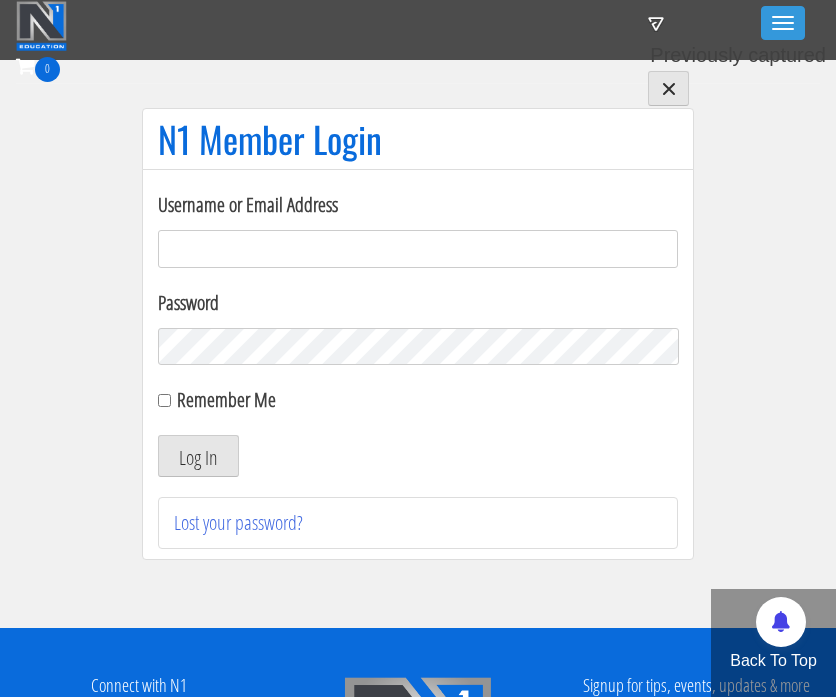 scroll, scrollTop: 0, scrollLeft: 0, axis: both 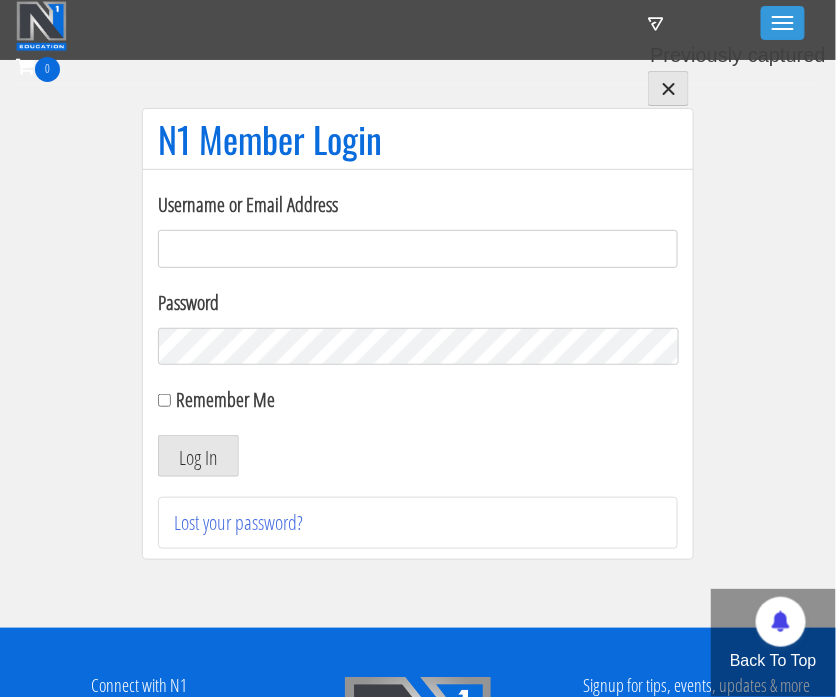 type on "[USERNAME]@[DOMAIN]" 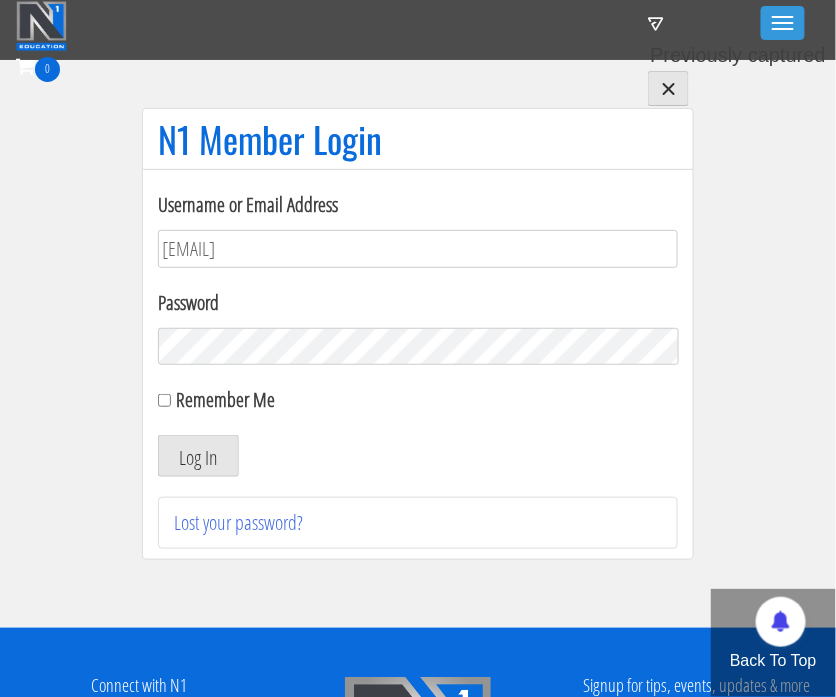 click on "Remember Me" at bounding box center (226, 399) 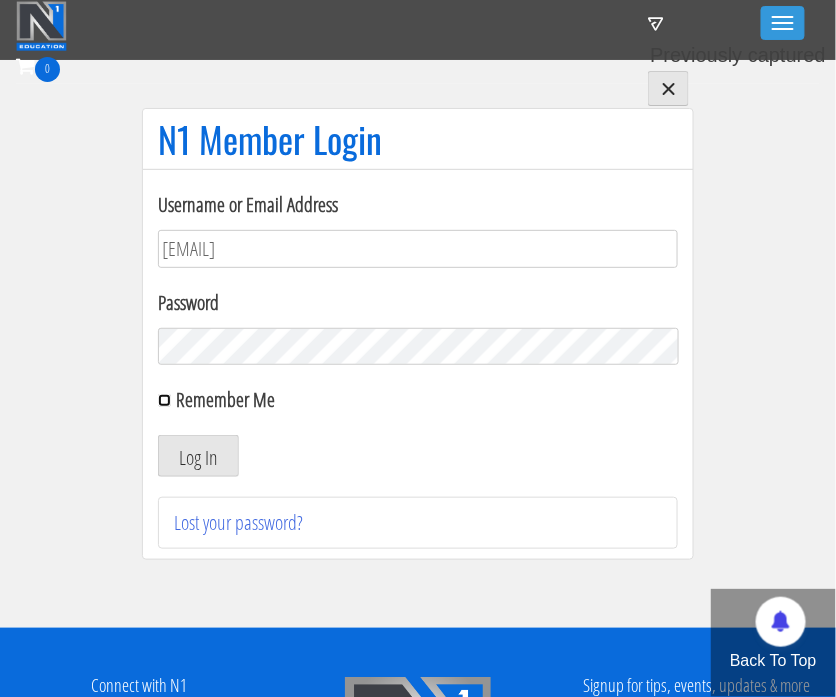 click on "Remember Me" at bounding box center [164, 400] 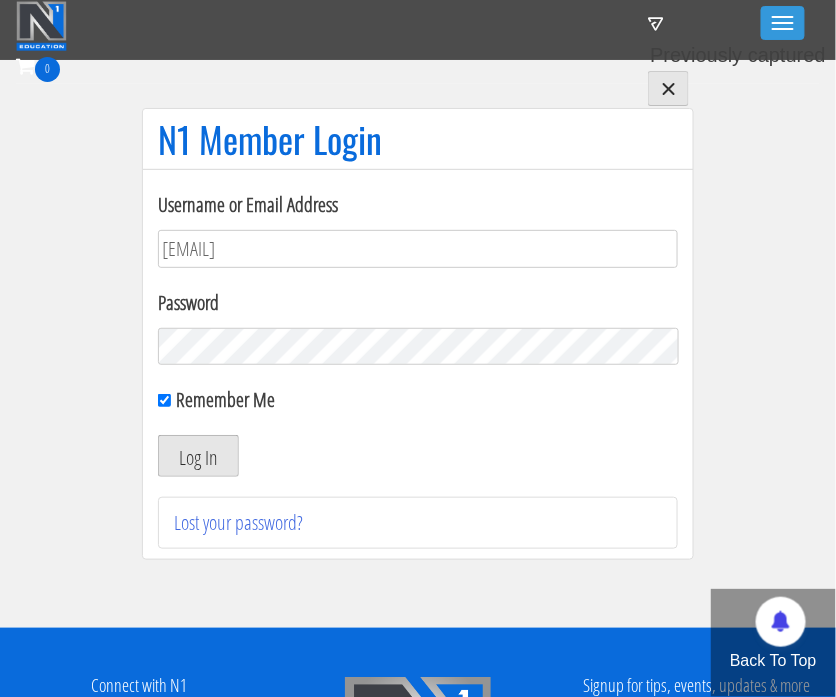click on "Log In" at bounding box center [198, 456] 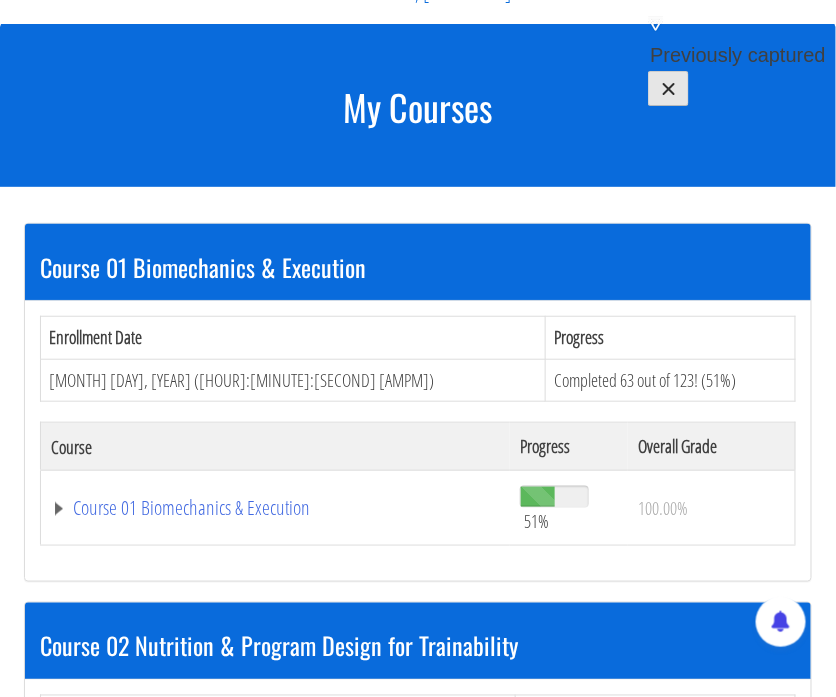 scroll, scrollTop: 109, scrollLeft: 0, axis: vertical 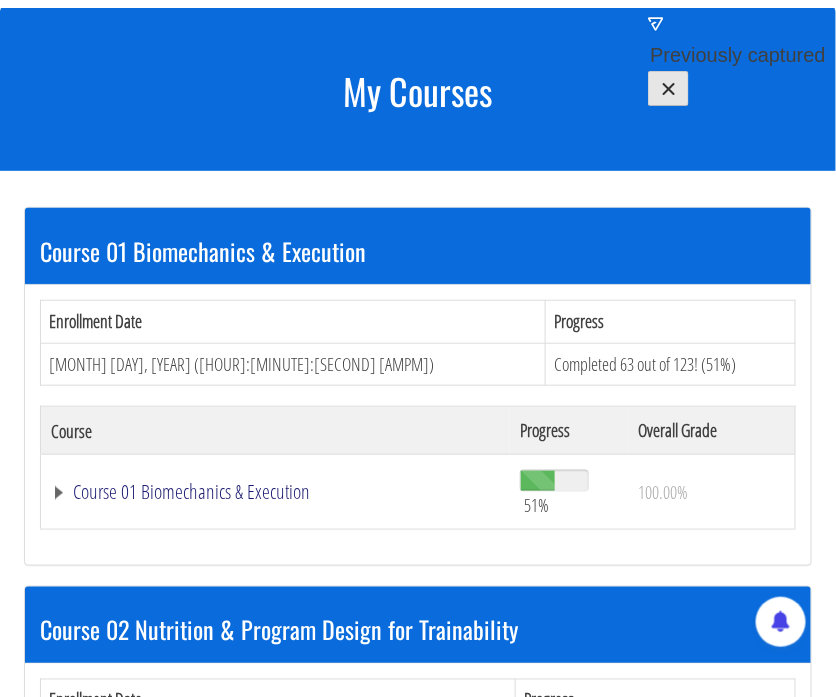 click on "Course 01 Biomechanics & Execution" at bounding box center [275, 492] 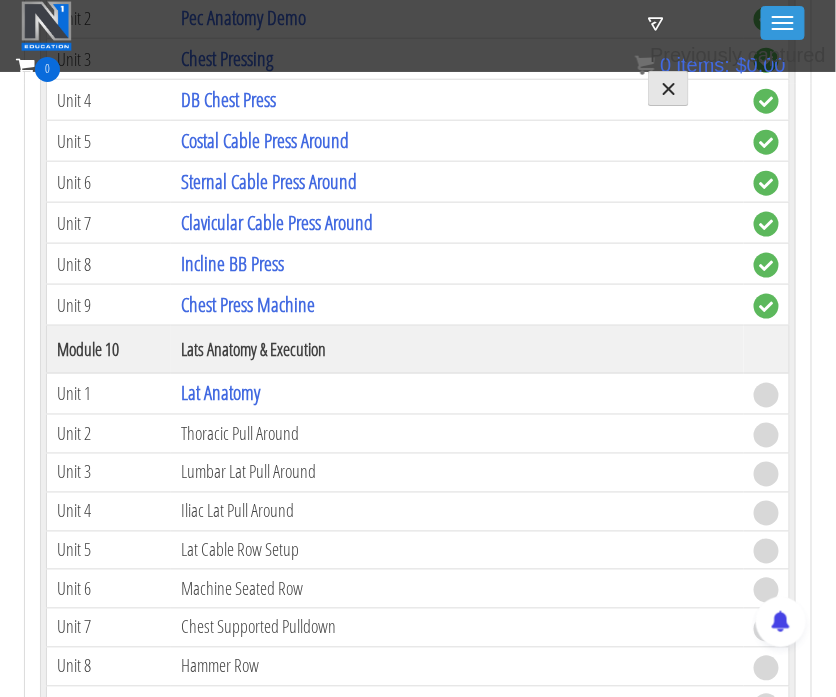 scroll, scrollTop: 3275, scrollLeft: 0, axis: vertical 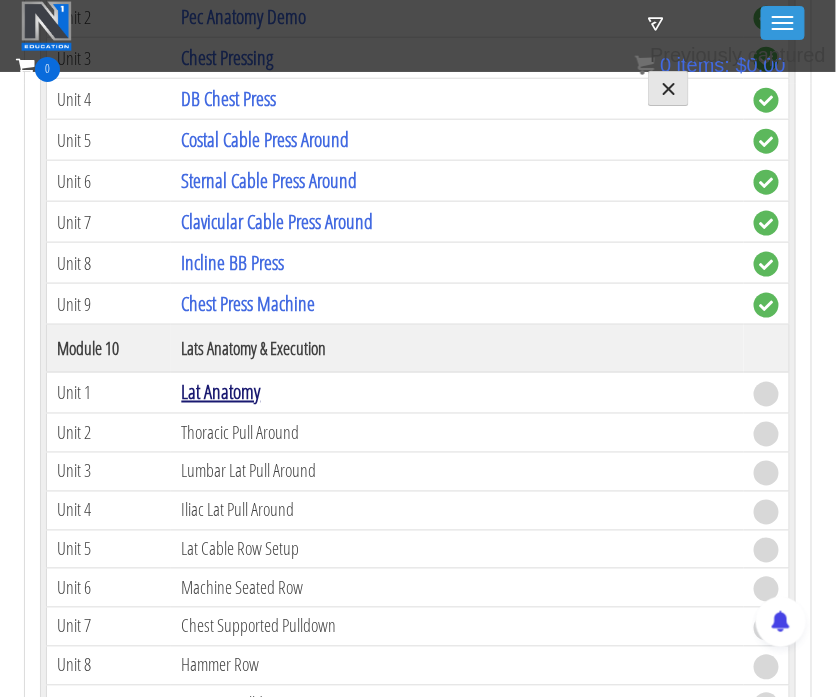 click on "Lat Anatomy" at bounding box center [220, 392] 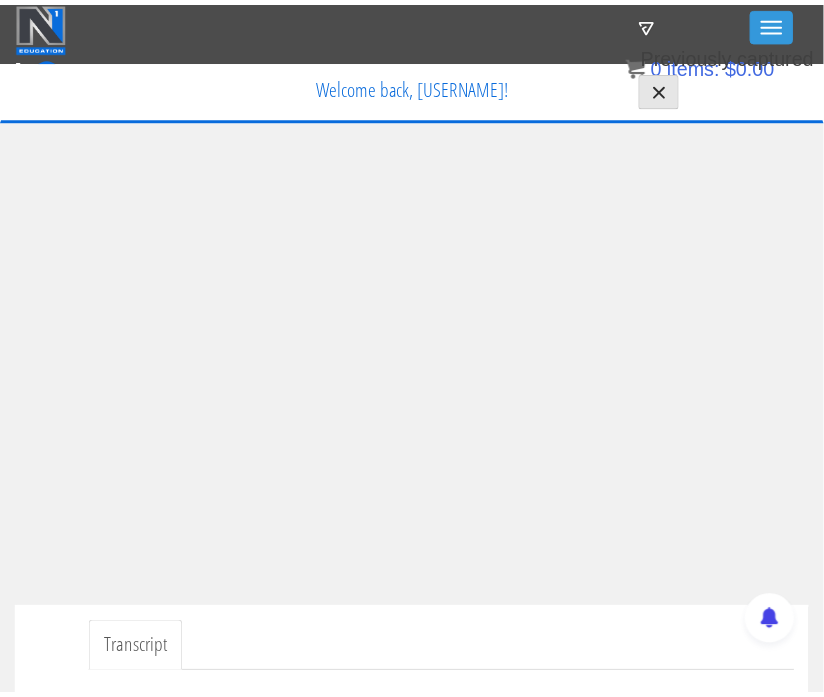 scroll, scrollTop: 0, scrollLeft: 0, axis: both 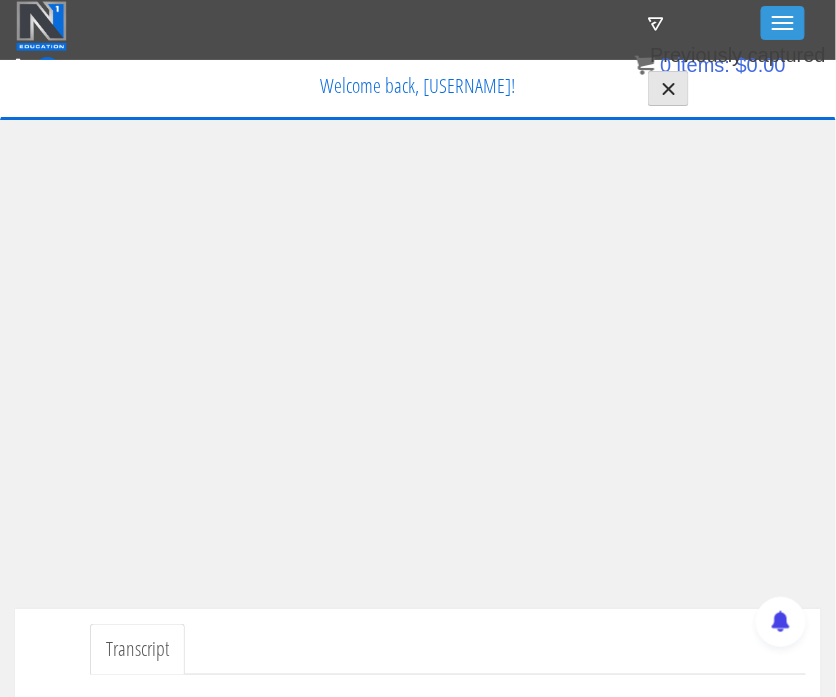 click on "Transcript" at bounding box center (418, 673) 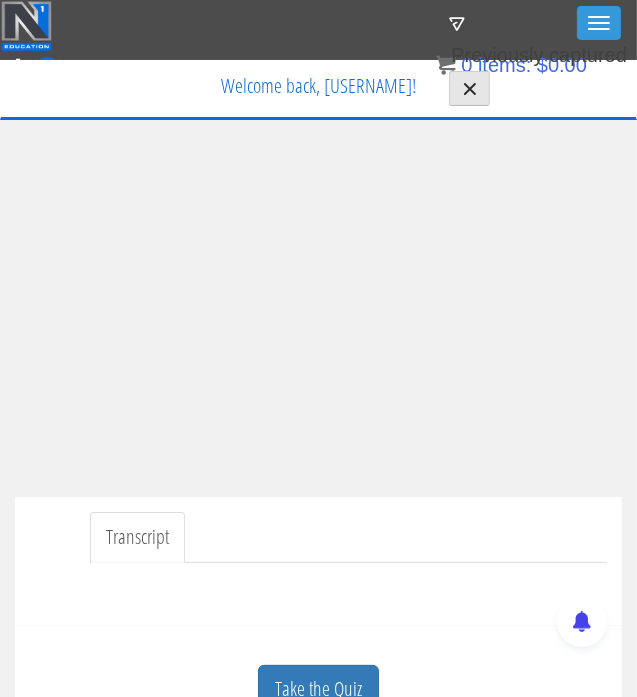 click on "Transcript" at bounding box center [348, 537] 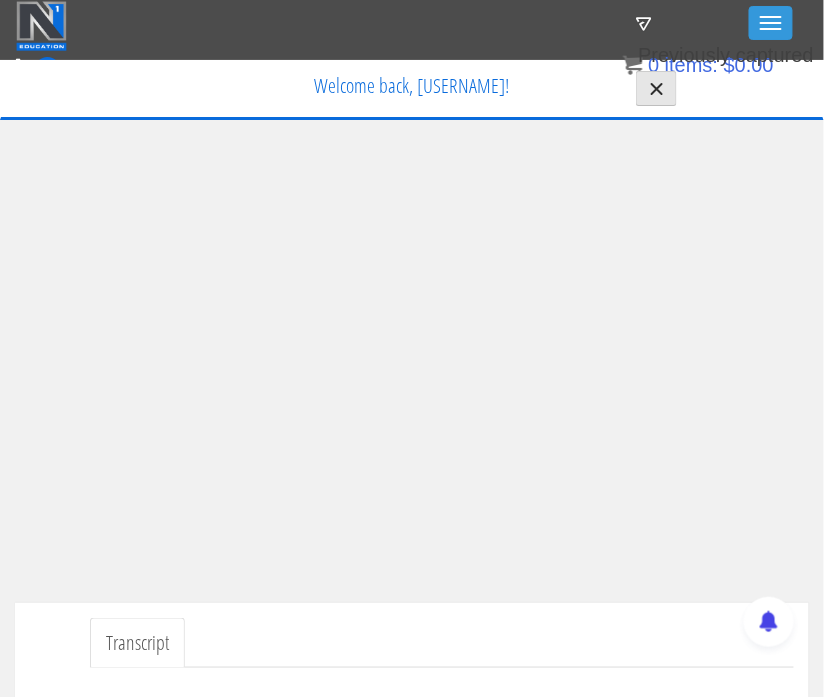 click on "Transcript" at bounding box center (442, 643) 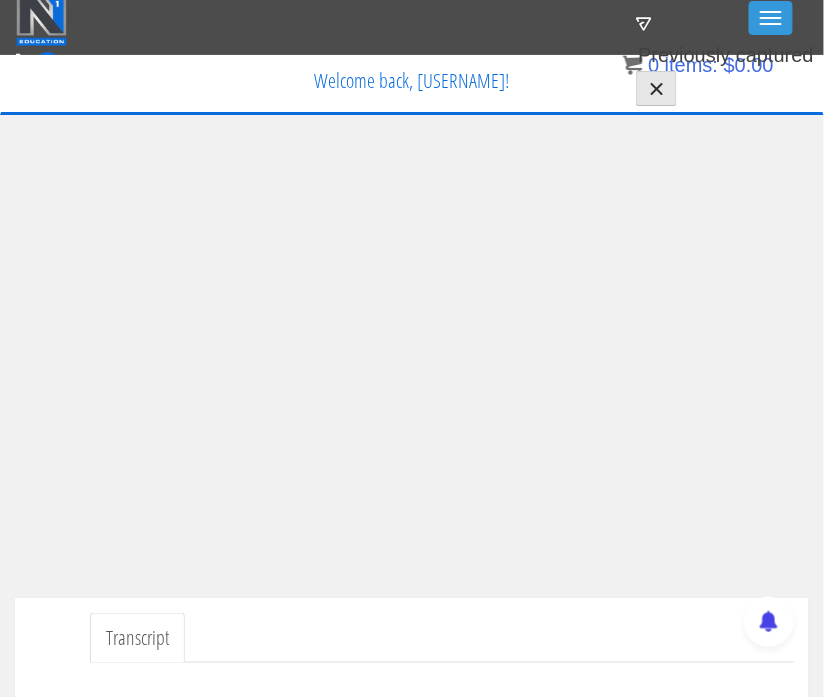 click on "Transcript" at bounding box center [442, 638] 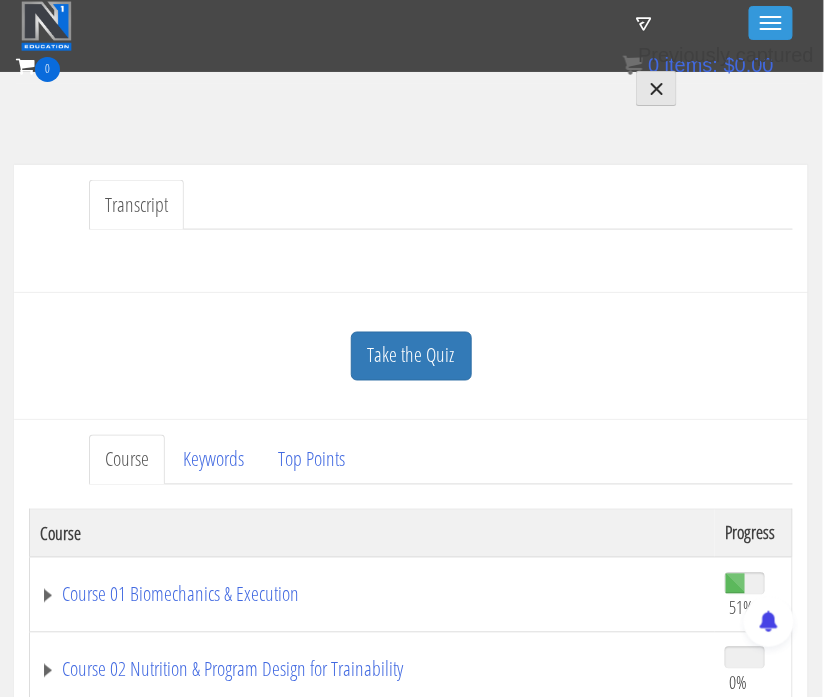 scroll, scrollTop: 383, scrollLeft: 1, axis: both 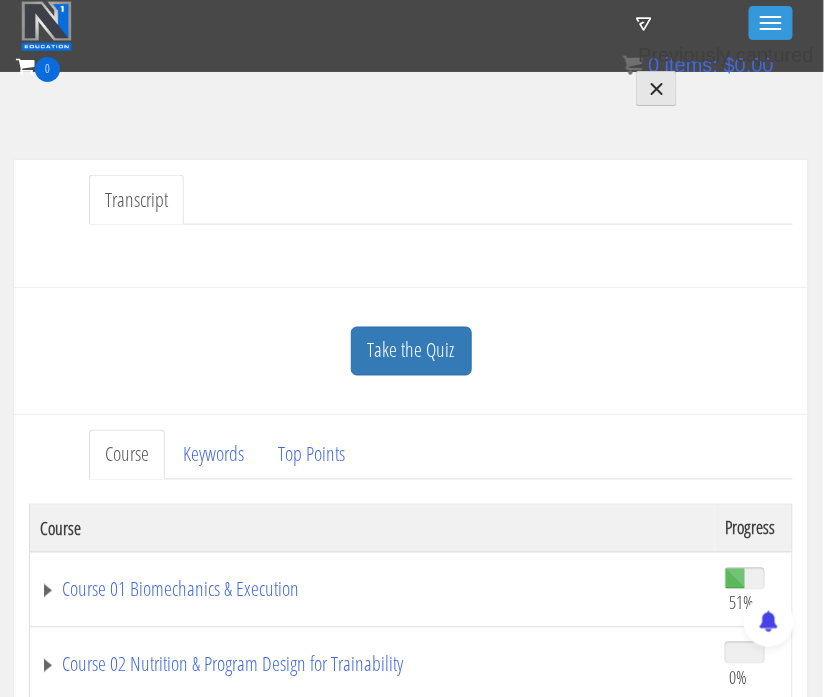click on "Take the Quiz
Quiz
Have you completed this unit? Then mark this unit as completed.
Mark as Completed
« Previous Unit
Notes
Create a new note +
File   Edit   View   Insert   Format   Tools   Table
Cancel
Save note
Current Unit
All Units
Sort by most recent
Sort by oldest" at bounding box center (411, 351) 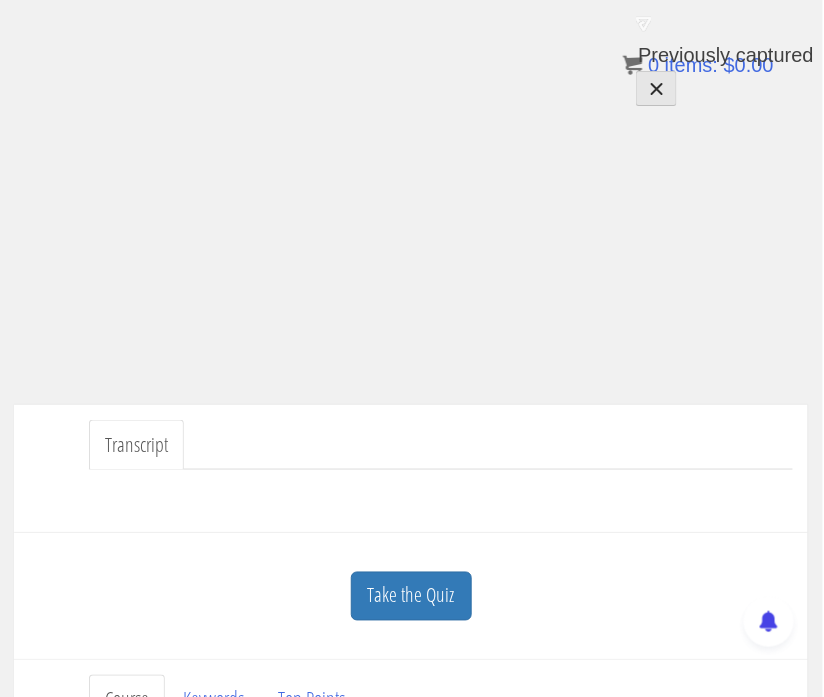 scroll, scrollTop: 196, scrollLeft: 1, axis: both 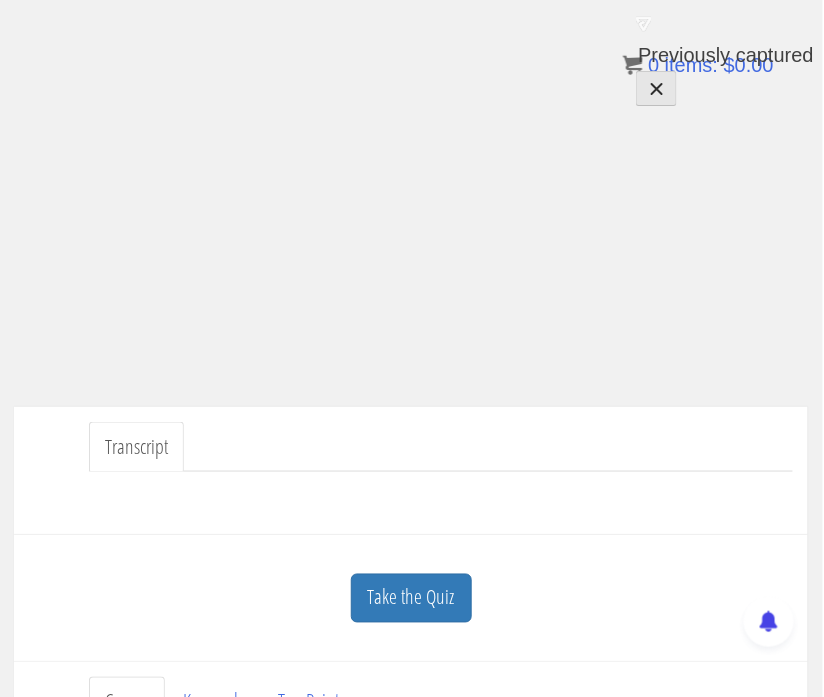 click on "Transcript" at bounding box center [136, 447] 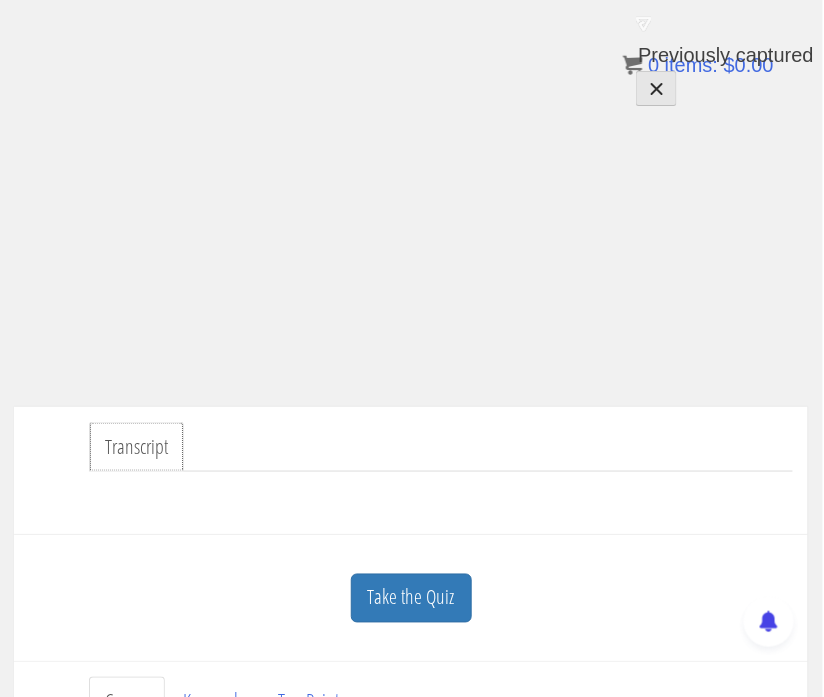 scroll, scrollTop: 341, scrollLeft: 1, axis: both 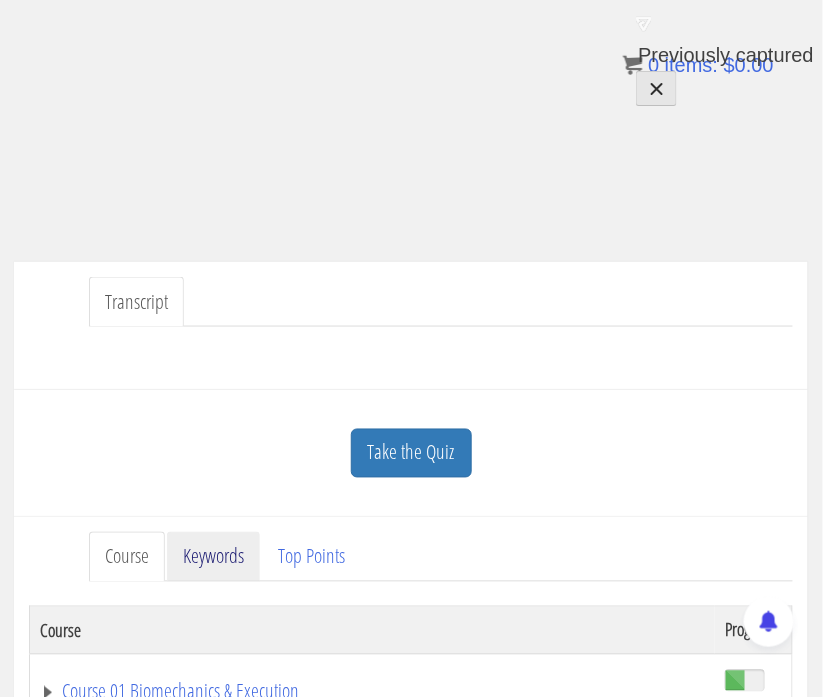click on "Keywords" at bounding box center [213, 557] 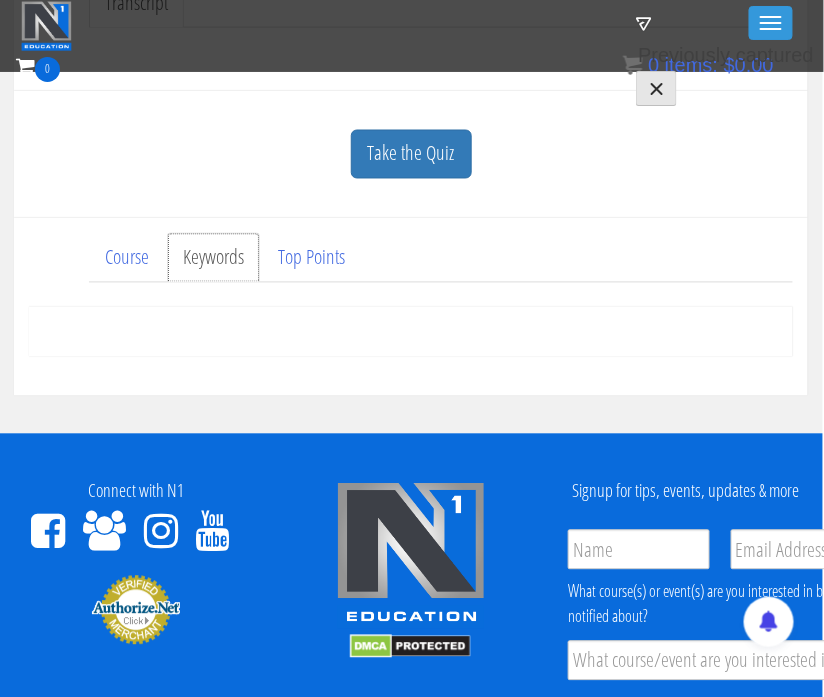 scroll, scrollTop: 586, scrollLeft: 1, axis: both 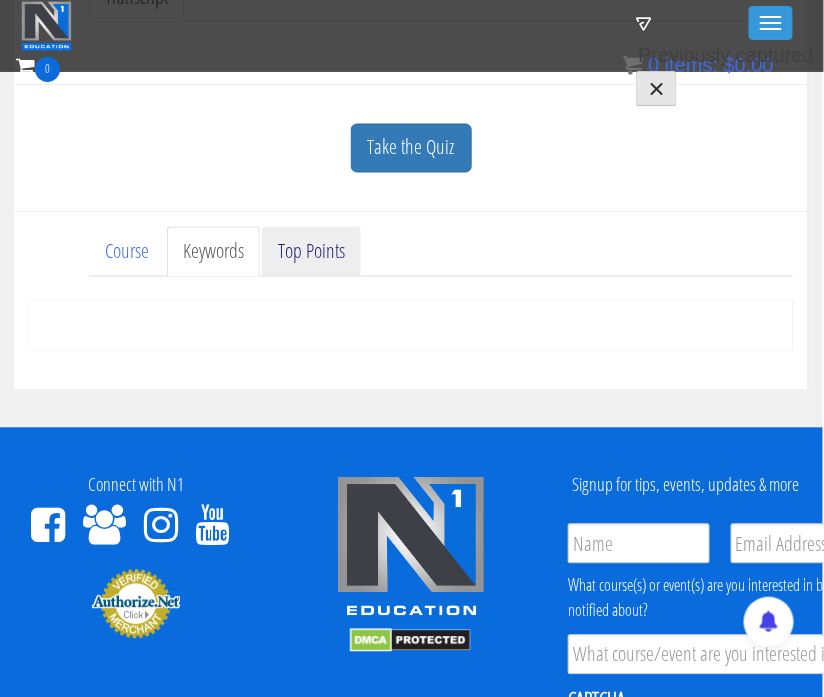 click on "Top Points" at bounding box center [311, 252] 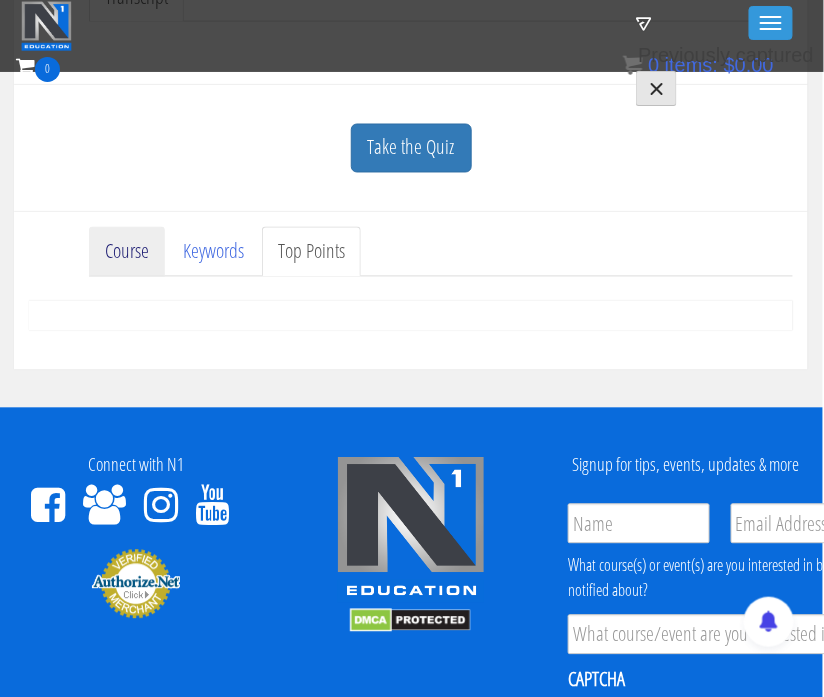 click on "Course" at bounding box center (127, 252) 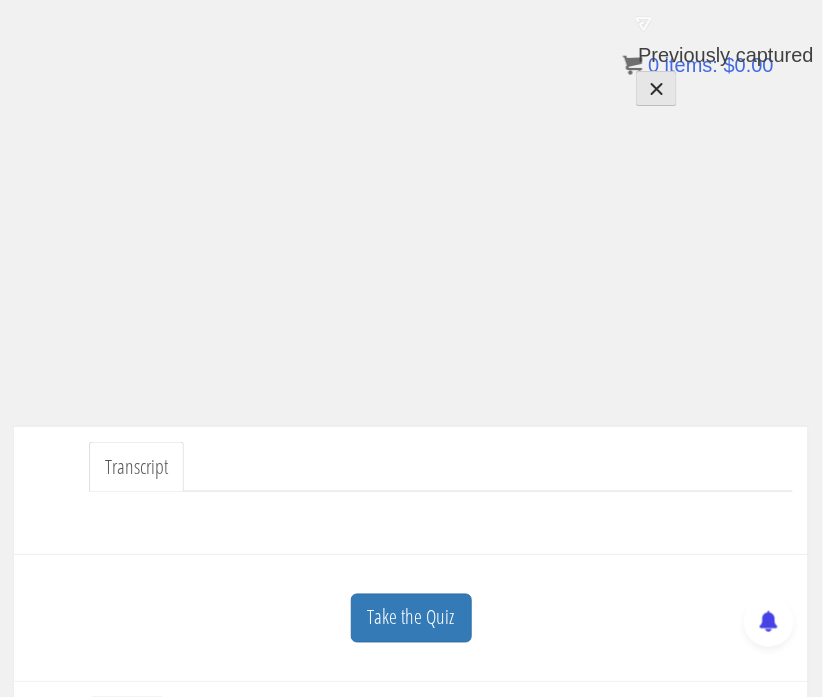 scroll, scrollTop: 142, scrollLeft: 1, axis: both 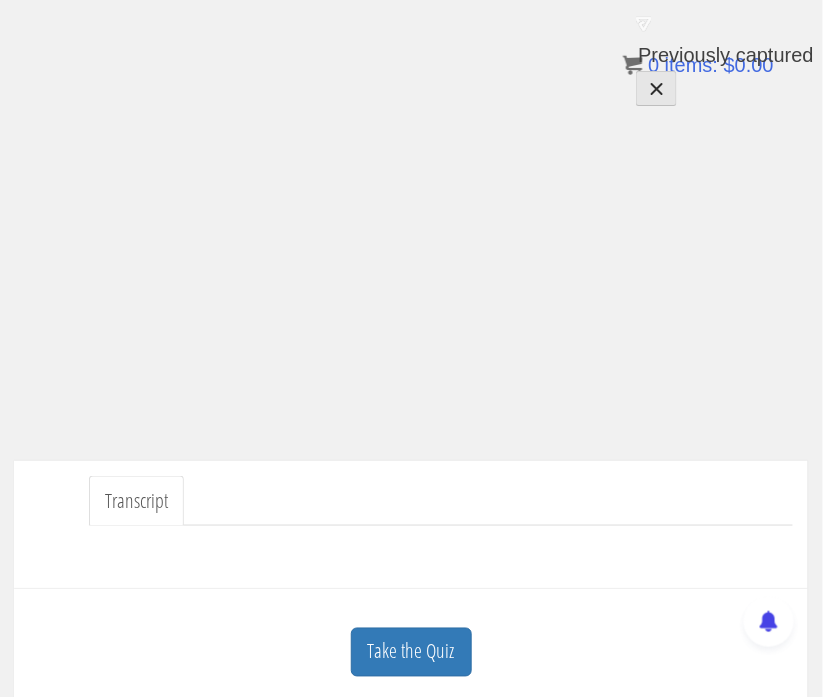 click on "Transcript" at bounding box center (136, 501) 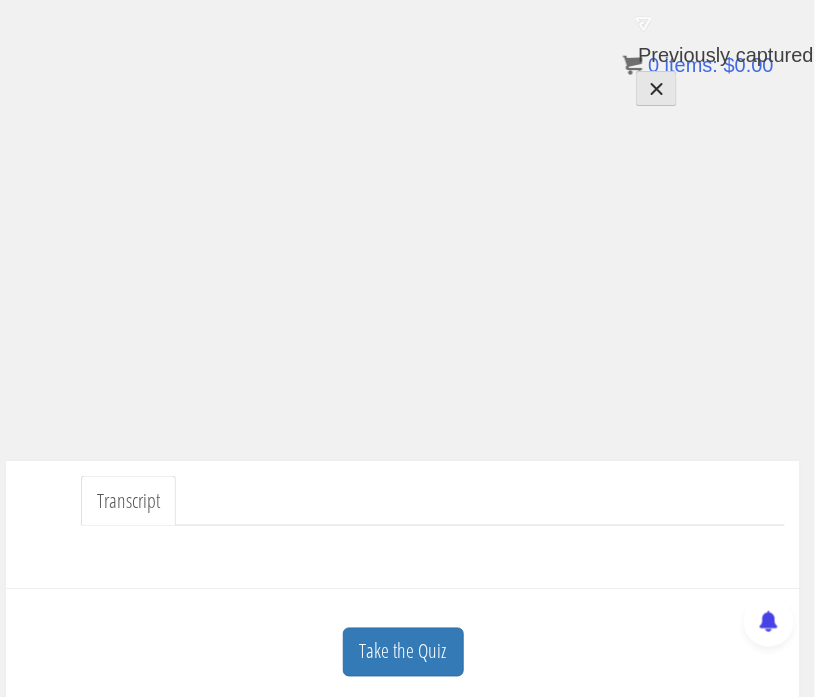 scroll, scrollTop: 142, scrollLeft: 18, axis: both 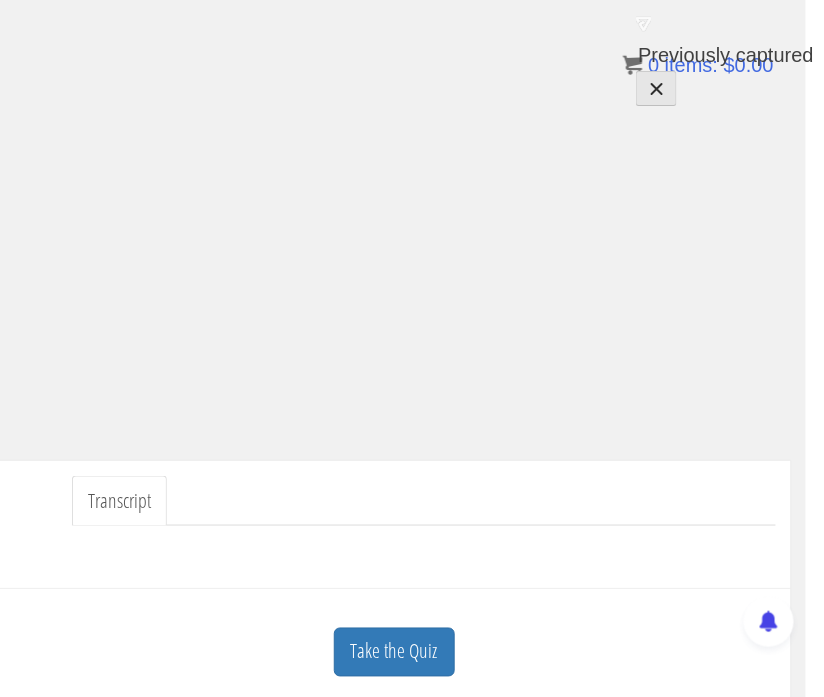 click on "Transcript" at bounding box center (119, 501) 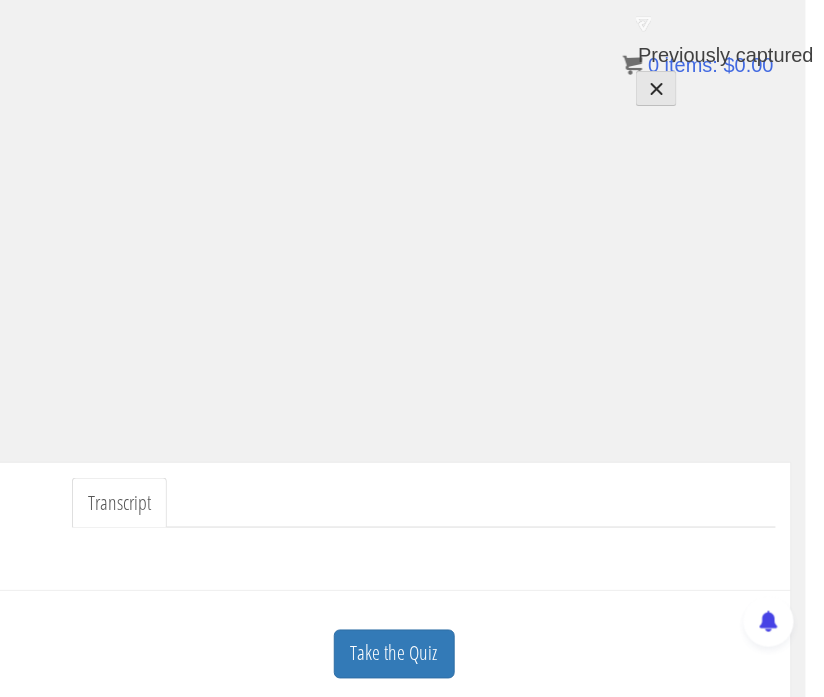 click on "Transcript" at bounding box center (119, 503) 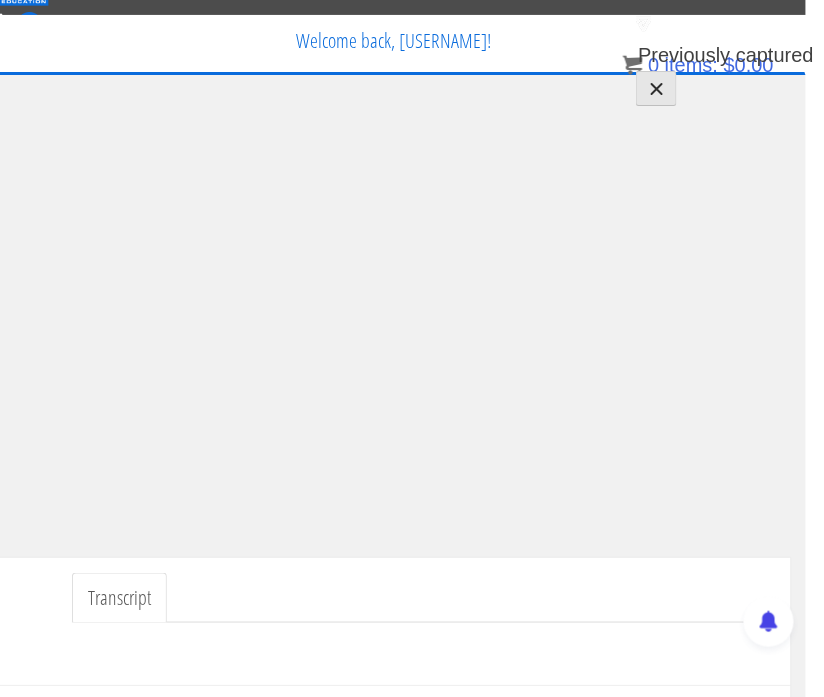 scroll, scrollTop: 48, scrollLeft: 18, axis: both 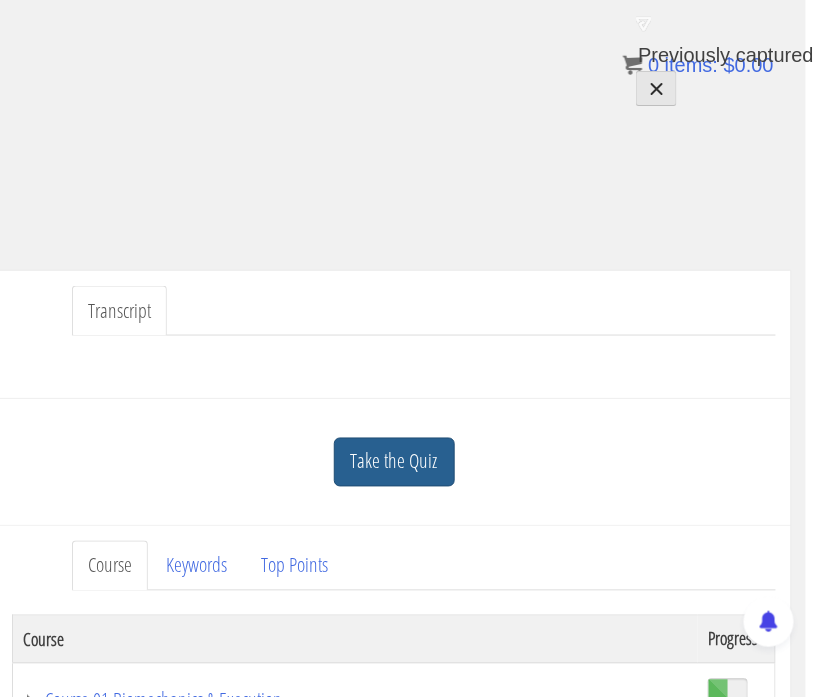 click on "Take the Quiz" at bounding box center (394, 462) 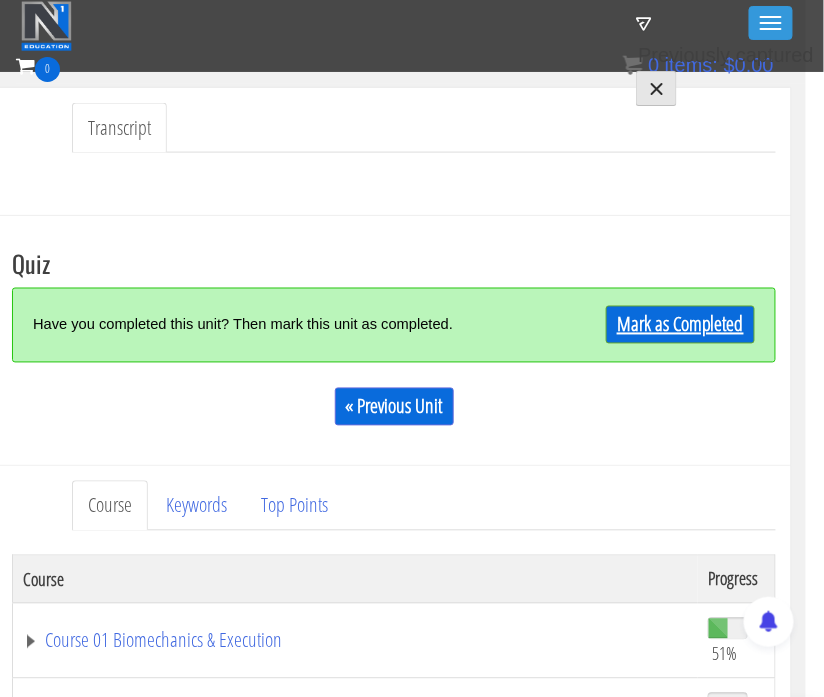 click on "Mark as Completed" at bounding box center [680, 325] 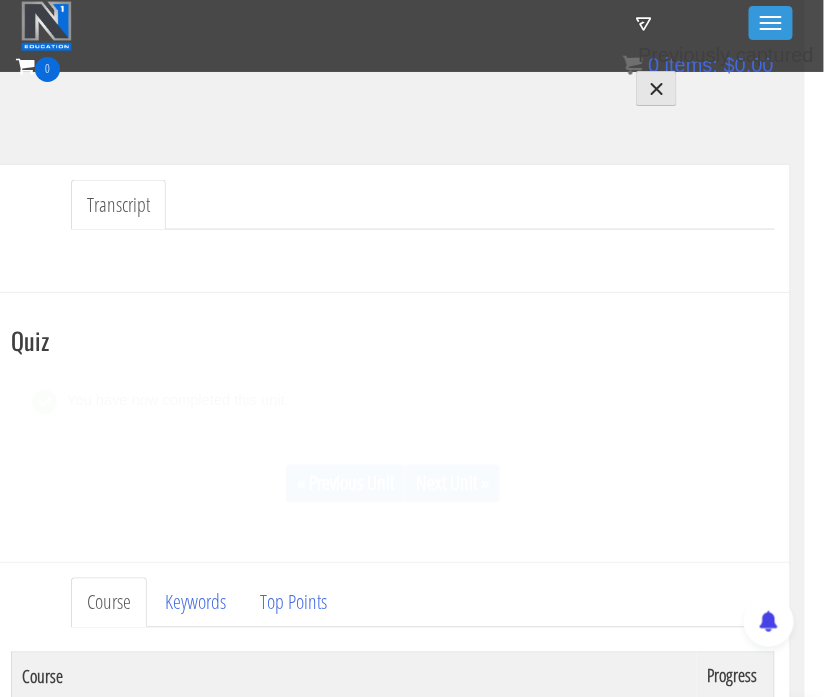 scroll, scrollTop: 475, scrollLeft: 19, axis: both 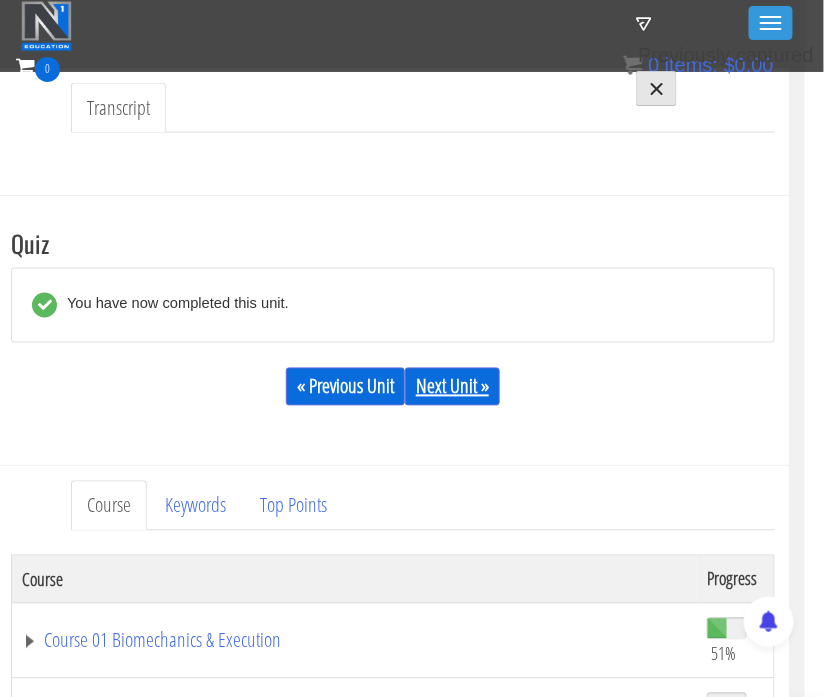 click on "Next Unit »" at bounding box center (452, 387) 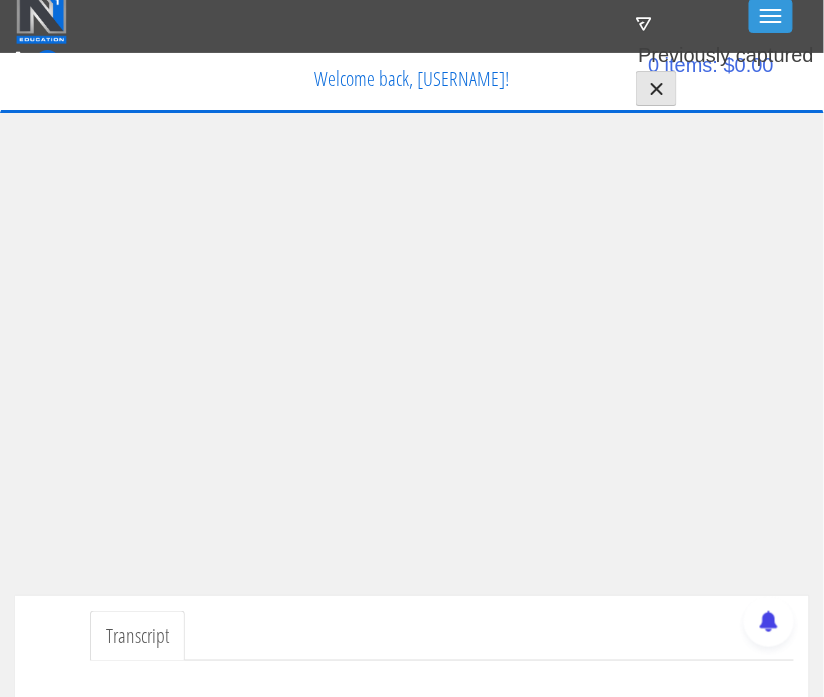 scroll, scrollTop: 9, scrollLeft: 0, axis: vertical 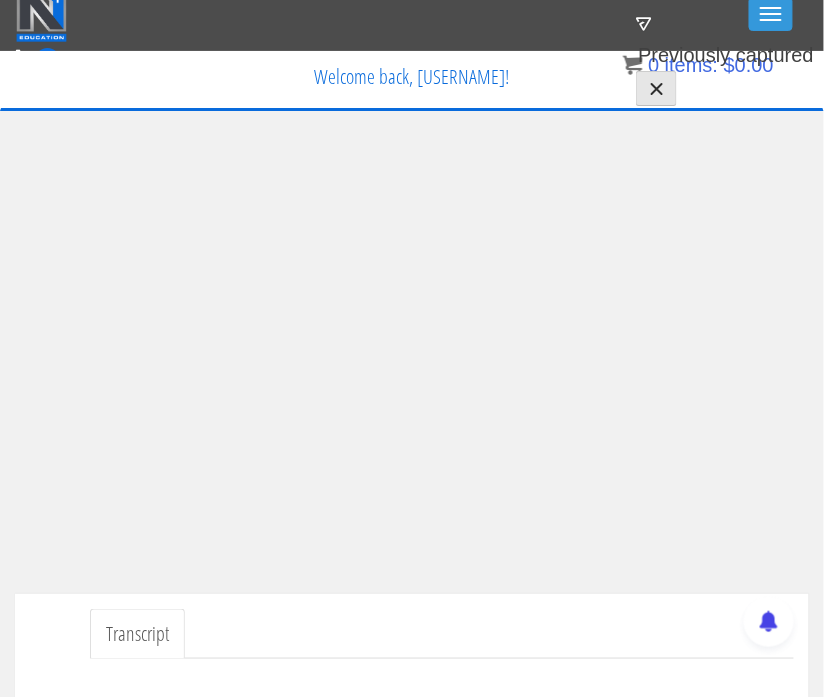 click on "Transcript" at bounding box center (412, 658) 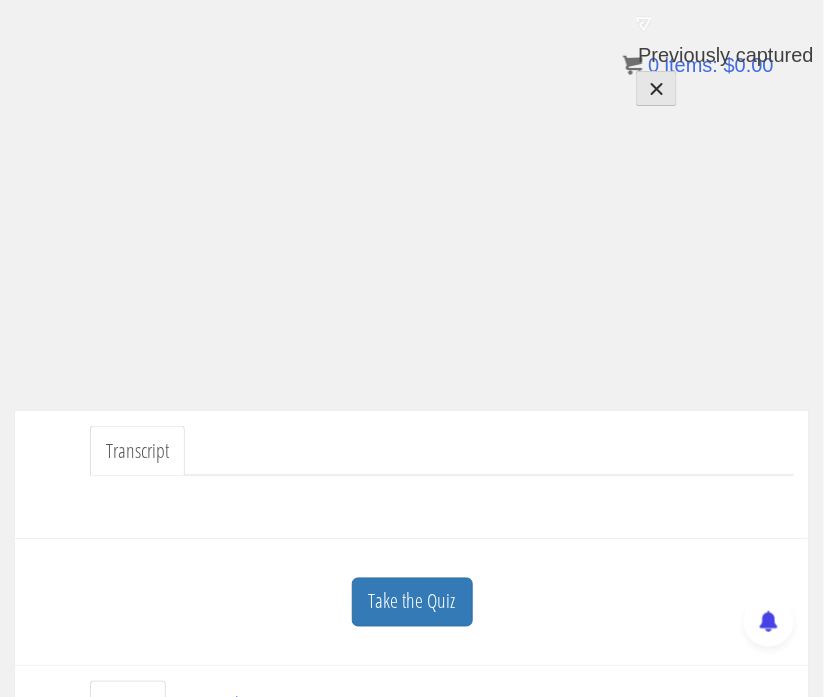 scroll, scrollTop: 221, scrollLeft: 0, axis: vertical 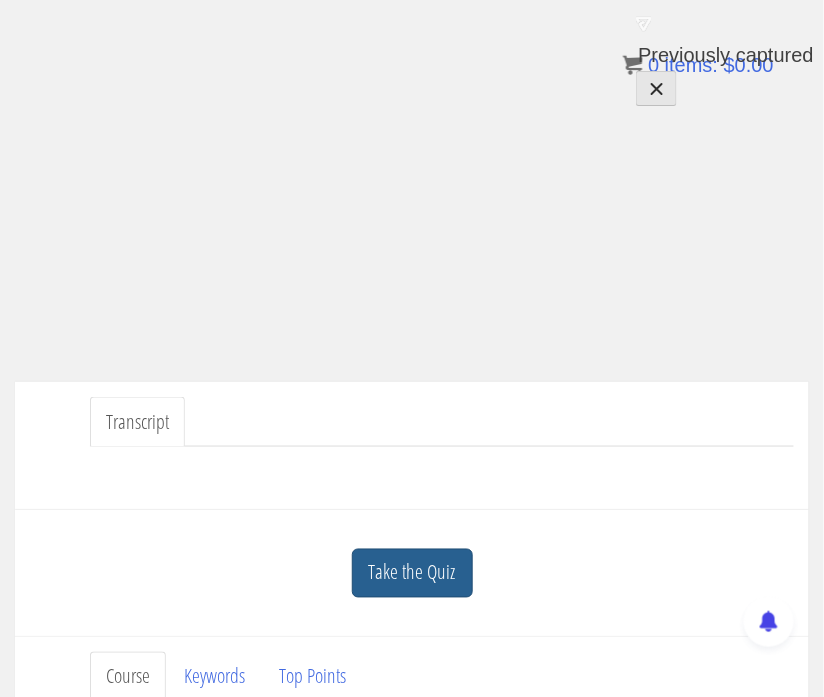 click on "Take the Quiz" at bounding box center [412, 573] 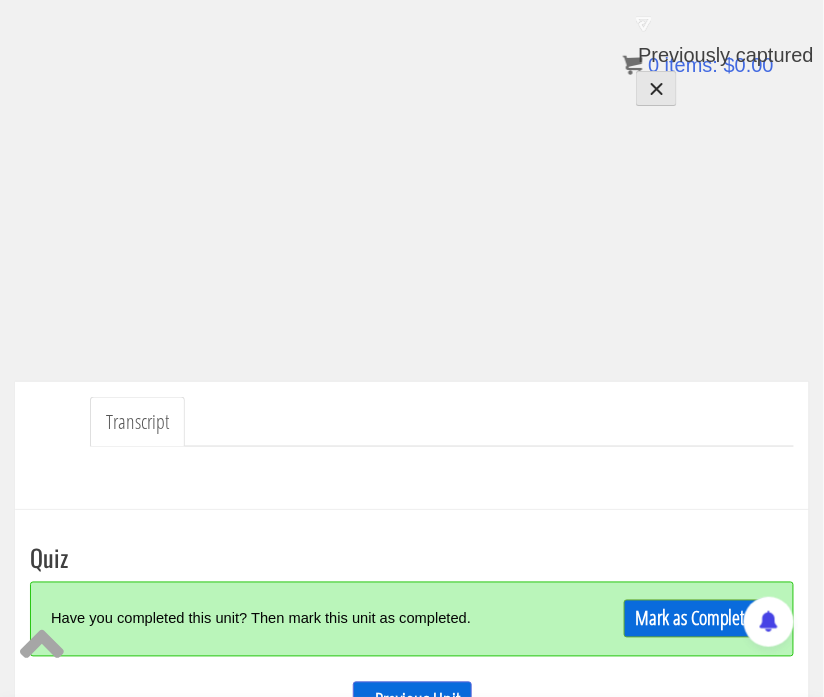 scroll, scrollTop: 344, scrollLeft: 0, axis: vertical 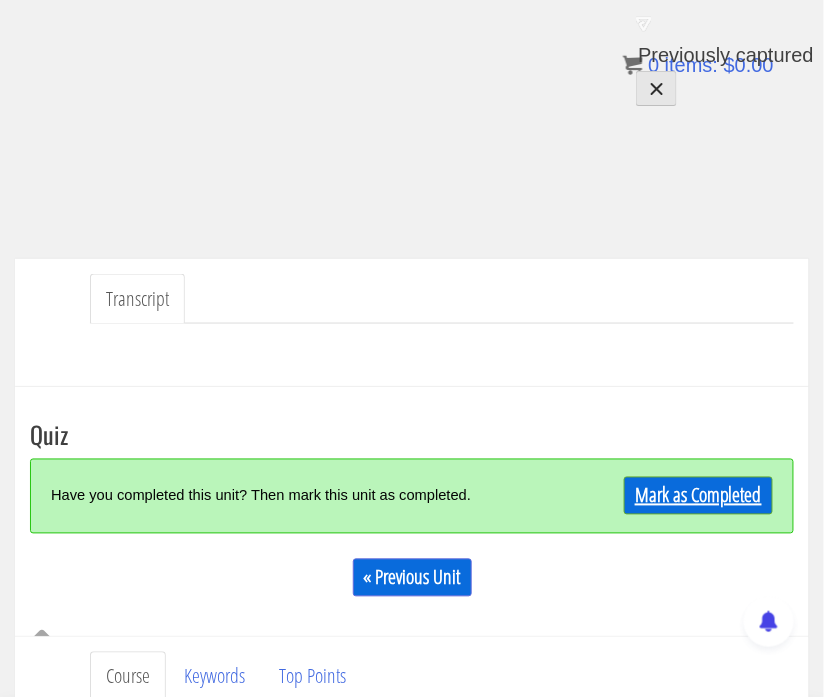 click on "Mark as Completed" at bounding box center (698, 496) 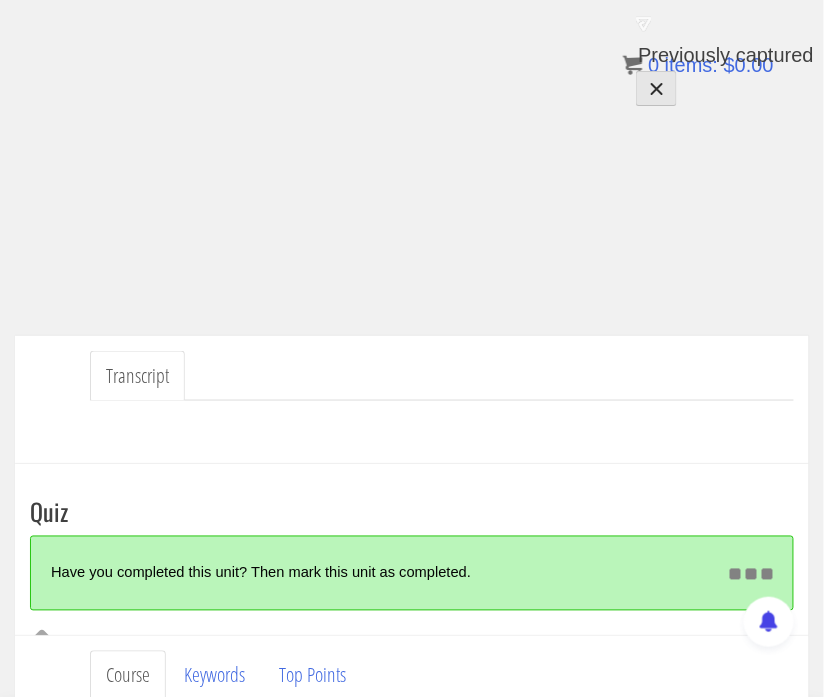 scroll, scrollTop: 364, scrollLeft: 0, axis: vertical 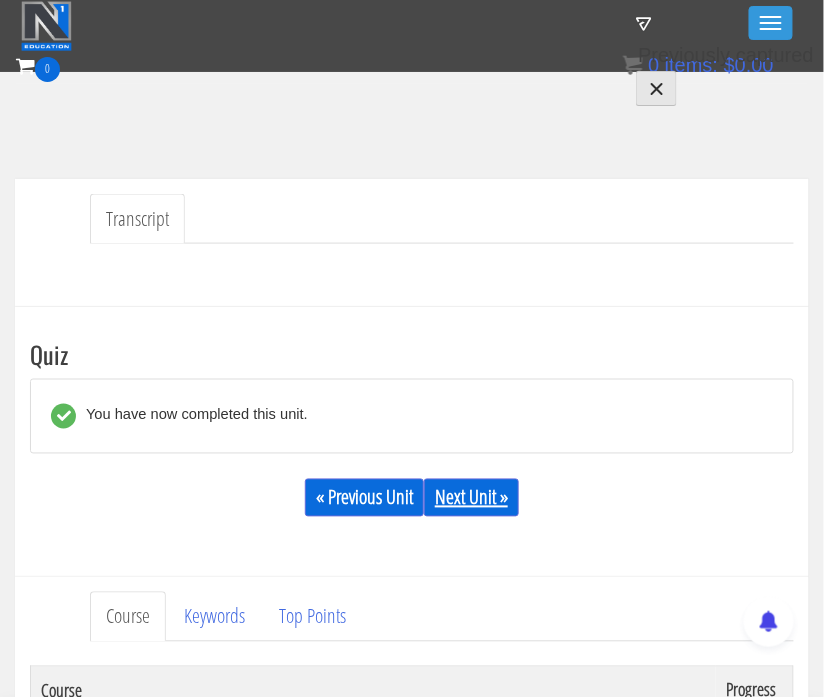 click on "Next Unit »" at bounding box center [471, 498] 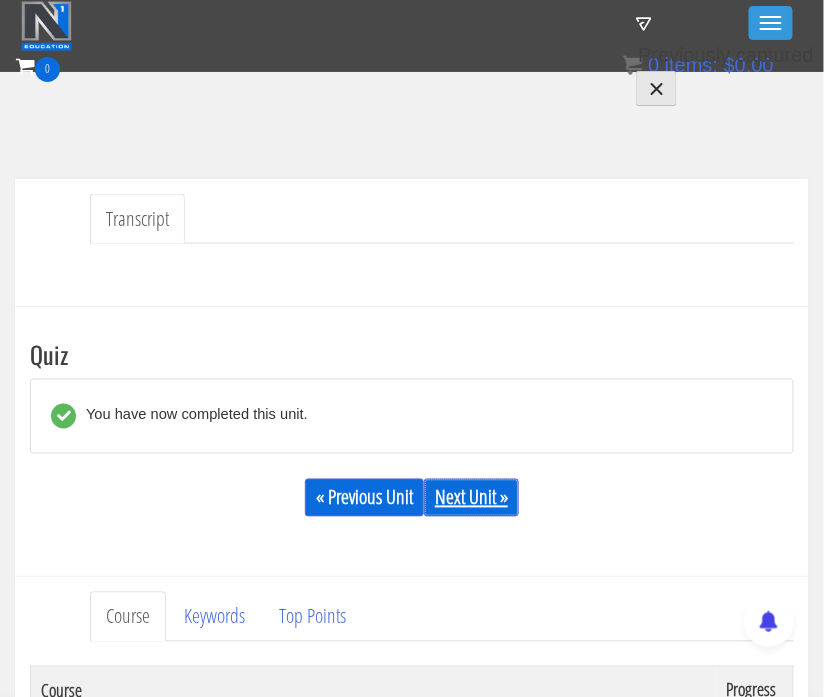 scroll, scrollTop: 369, scrollLeft: 0, axis: vertical 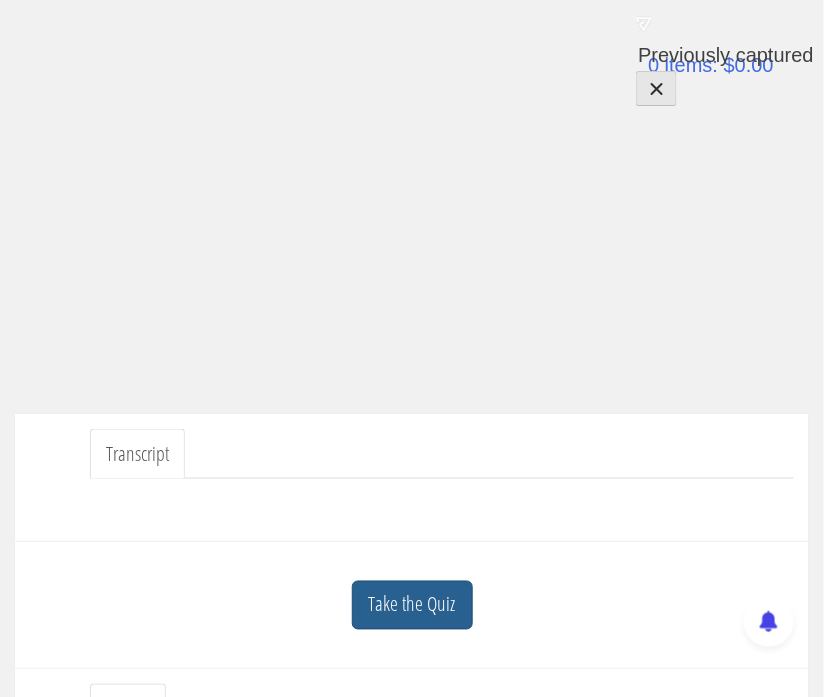 click on "Take the Quiz" at bounding box center [412, 605] 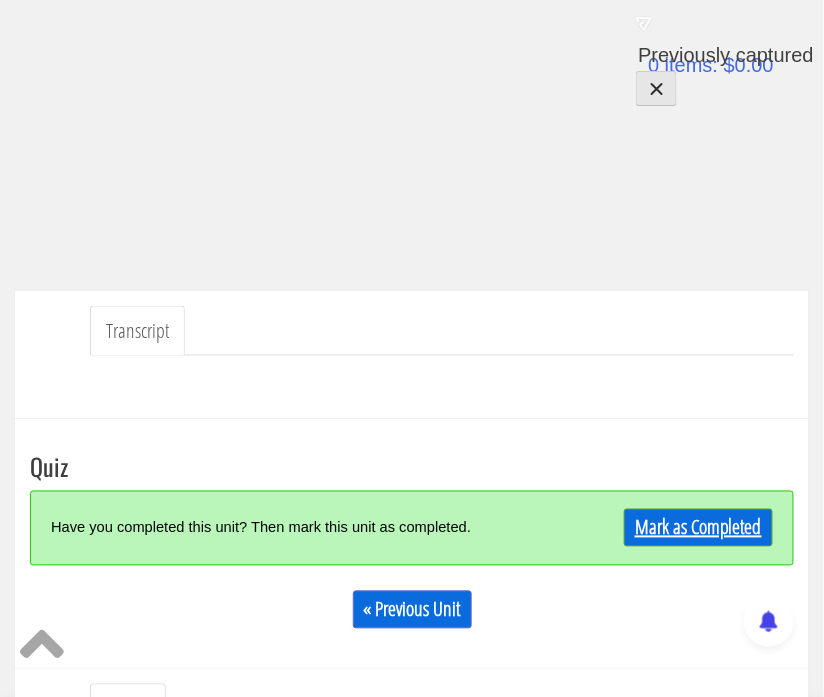 click on "Mark as Completed" at bounding box center (698, 528) 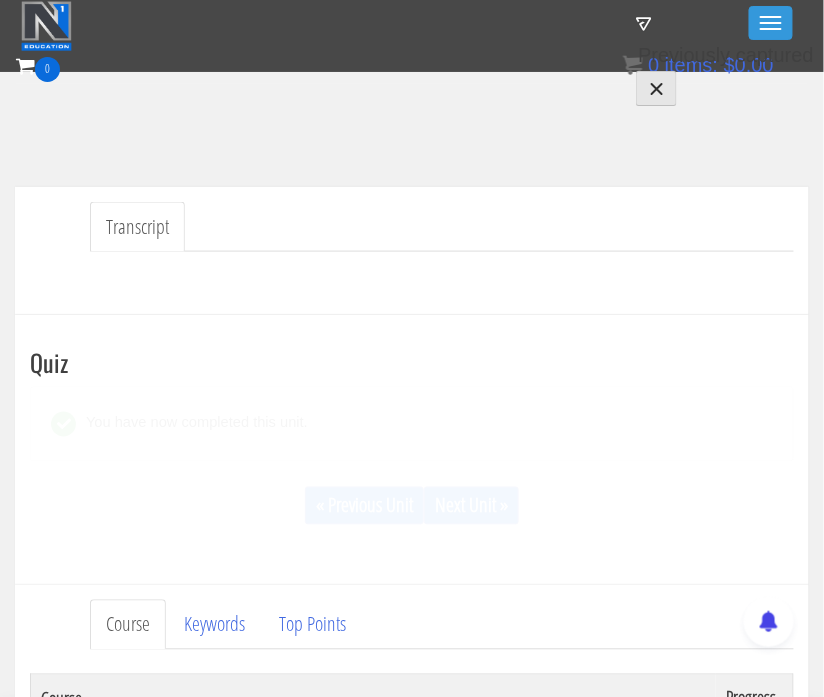 scroll, scrollTop: 453, scrollLeft: 0, axis: vertical 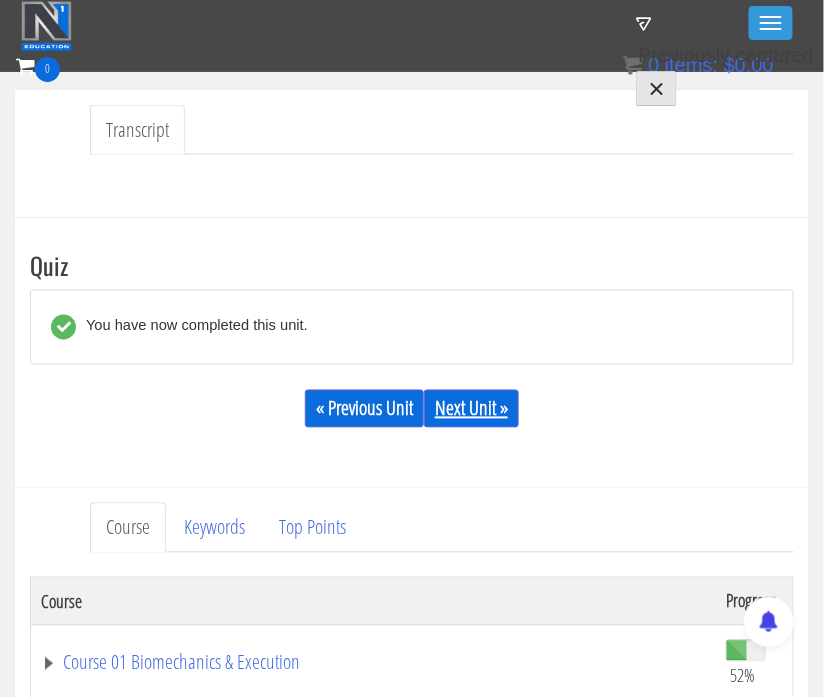 click on "Next Unit »" at bounding box center (471, 409) 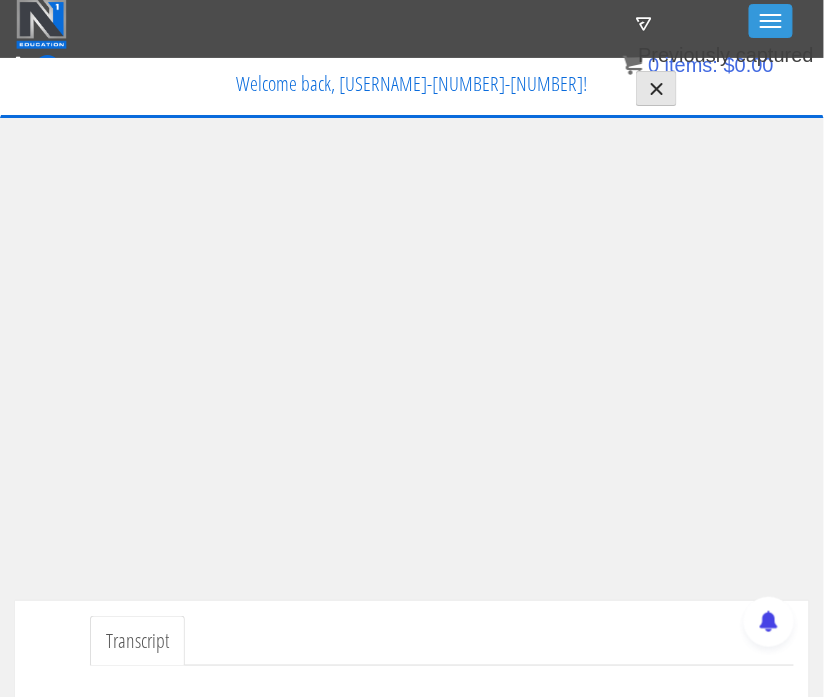 scroll, scrollTop: 1, scrollLeft: 0, axis: vertical 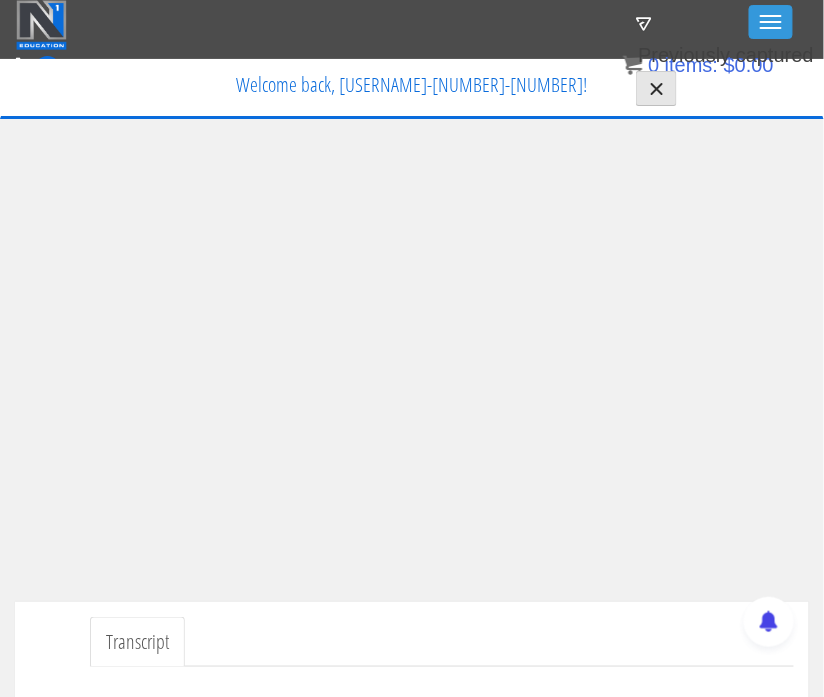 click on "Transcript" at bounding box center [442, 642] 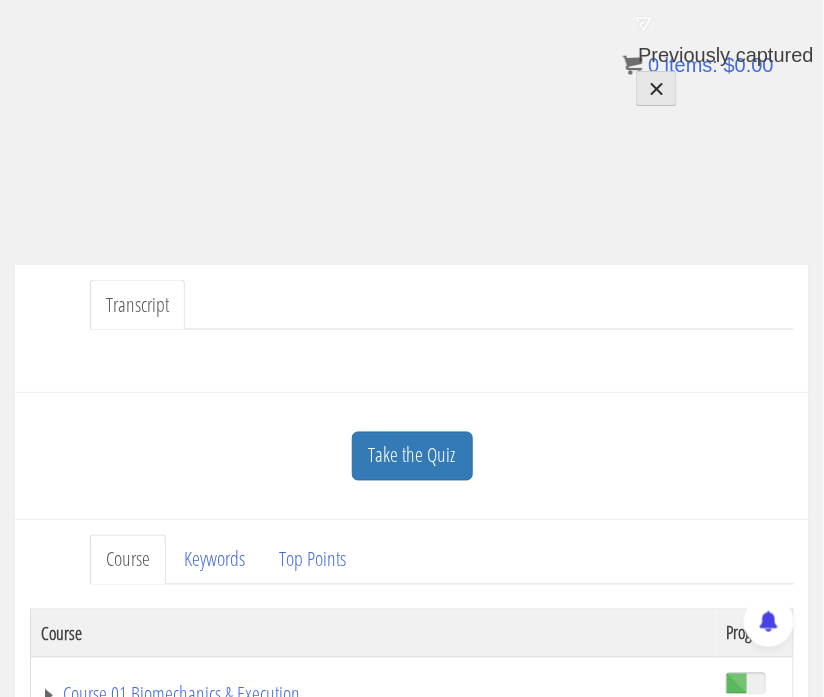 scroll, scrollTop: 344, scrollLeft: 0, axis: vertical 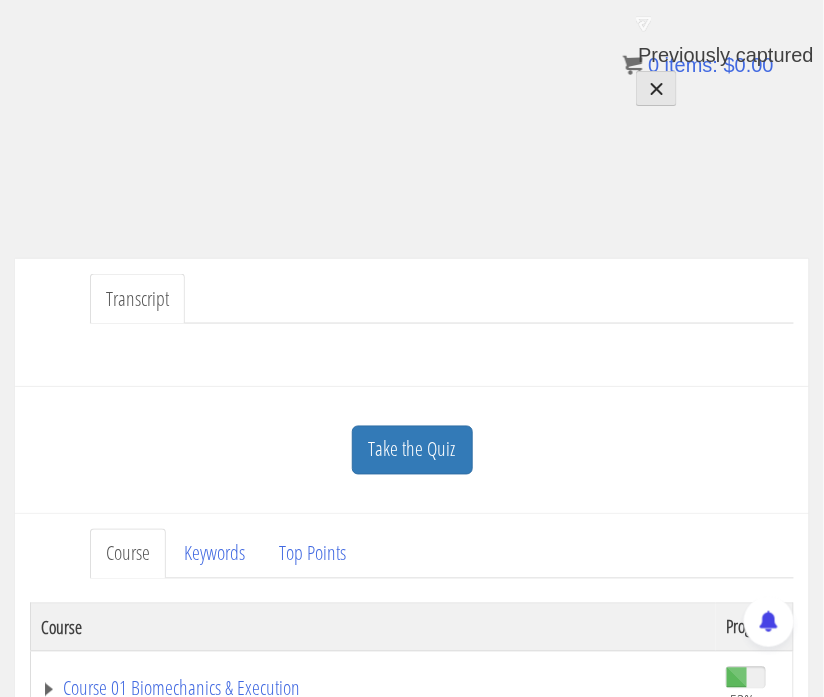 click on "Transcript" at bounding box center (137, 299) 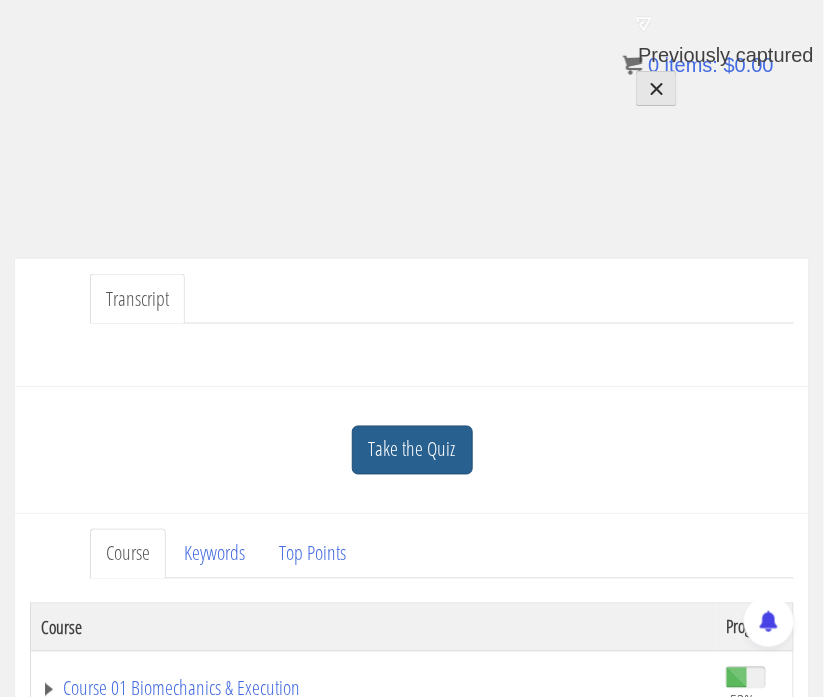 click on "Take the Quiz" at bounding box center (412, 450) 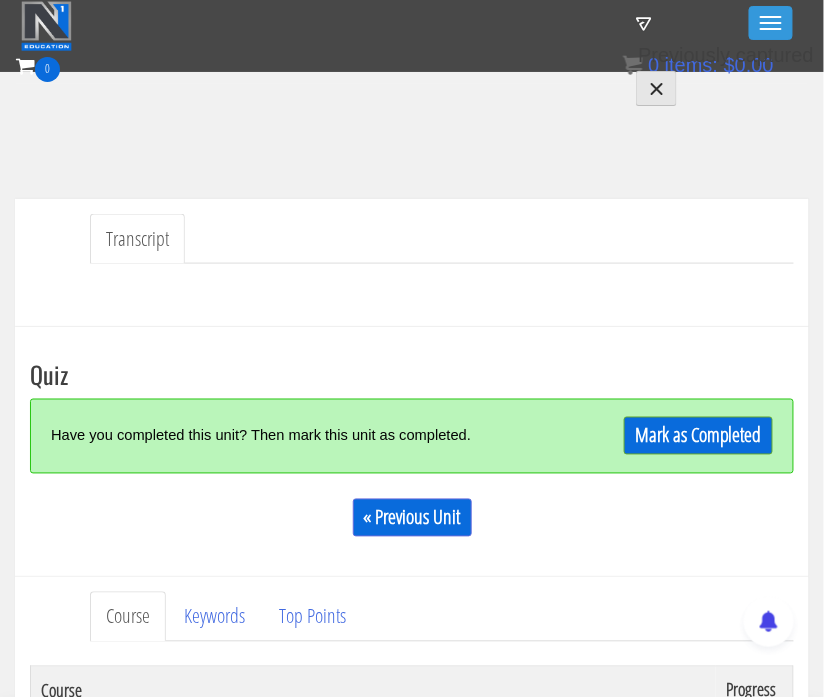 scroll, scrollTop: 466, scrollLeft: 0, axis: vertical 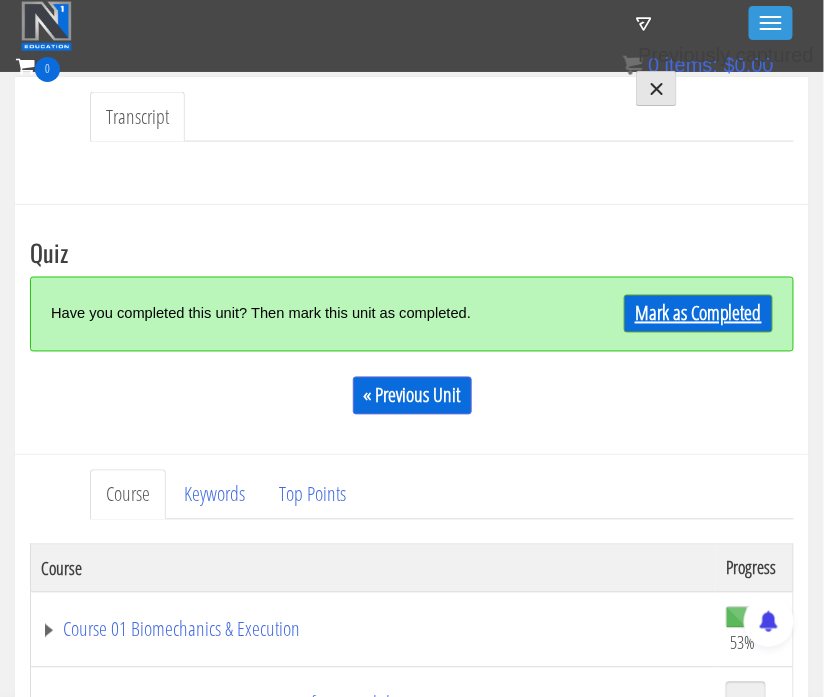 click on "Mark as Completed" at bounding box center [698, 314] 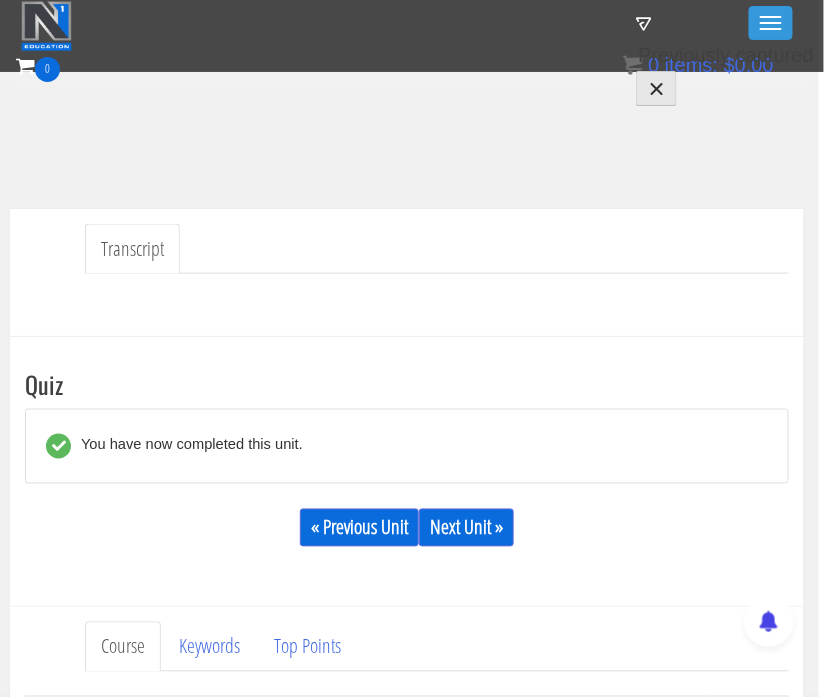 scroll, scrollTop: 452, scrollLeft: 5, axis: both 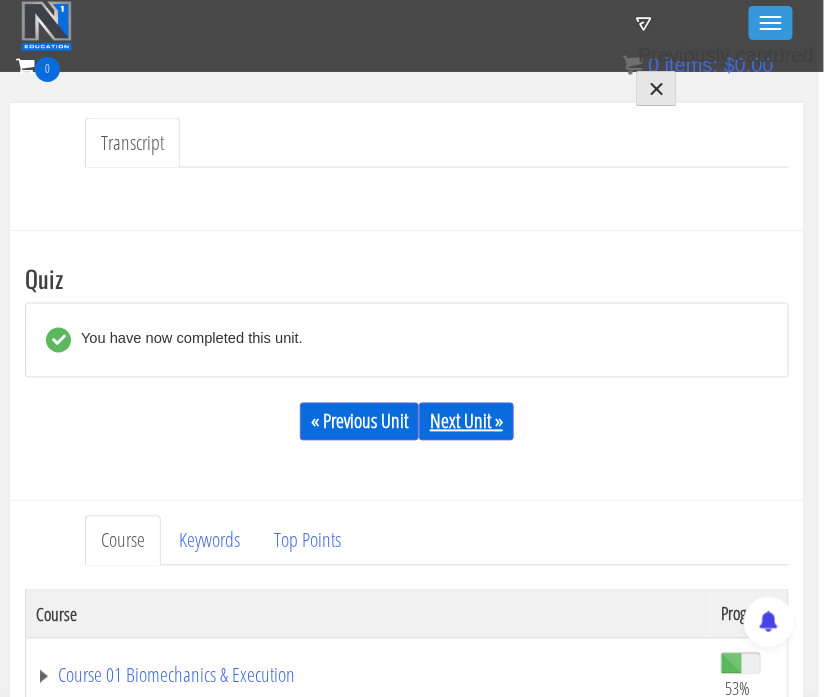 click on "Next Unit »" at bounding box center [466, 422] 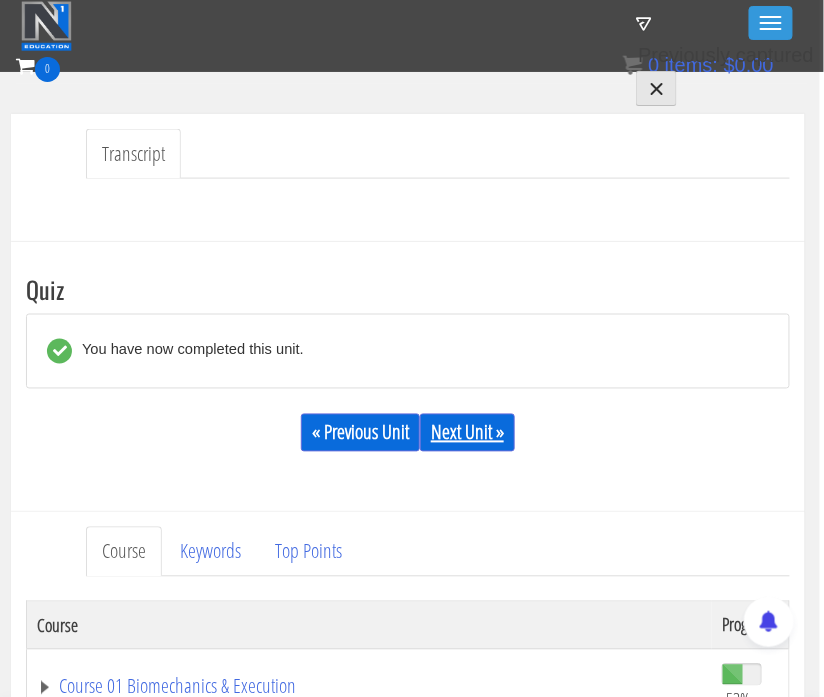 scroll, scrollTop: 430, scrollLeft: 5, axis: both 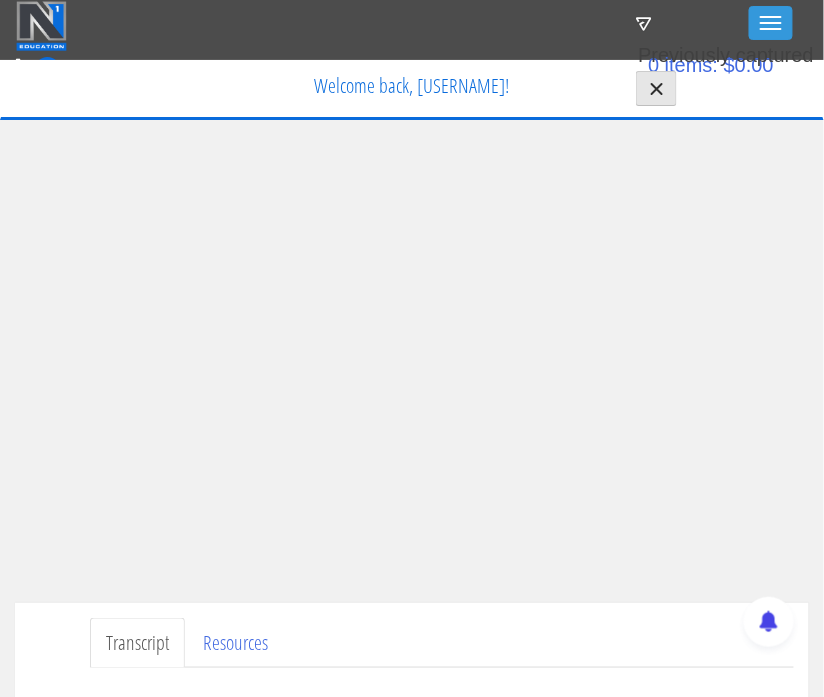 click on "Transcript
Resources" at bounding box center [442, 643] 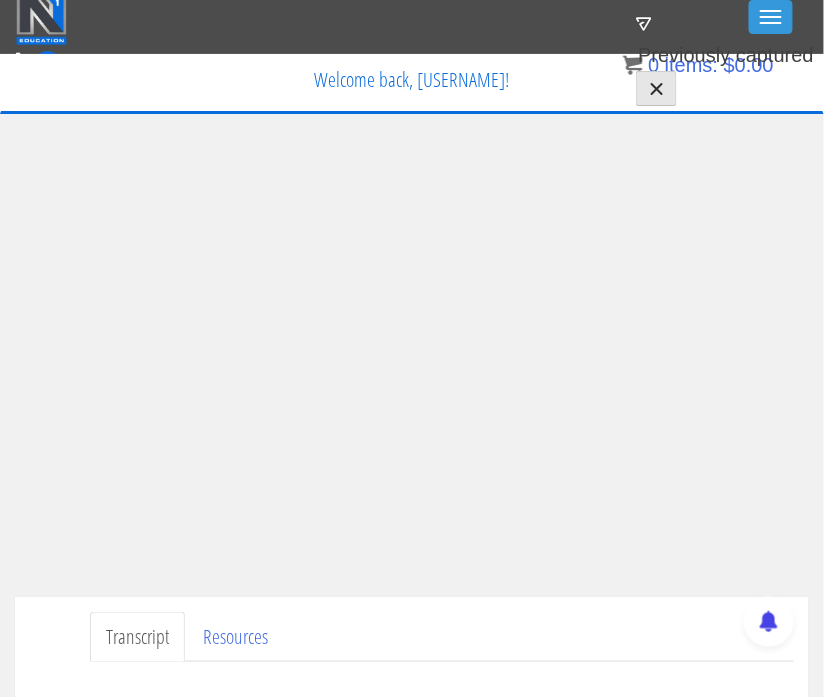 click on "Transcript
Resources" at bounding box center (442, 637) 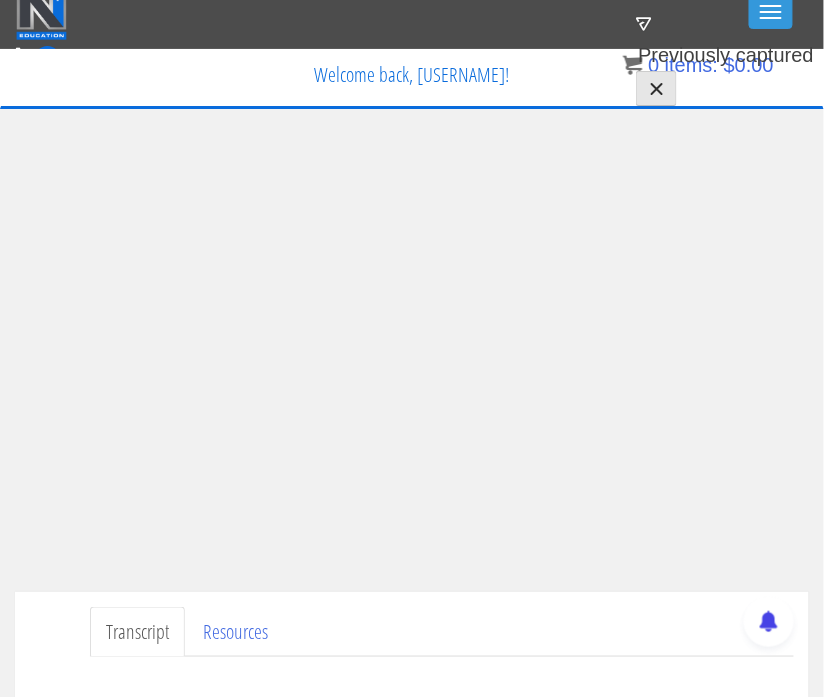 click on "Transcript
Resources" at bounding box center [442, 632] 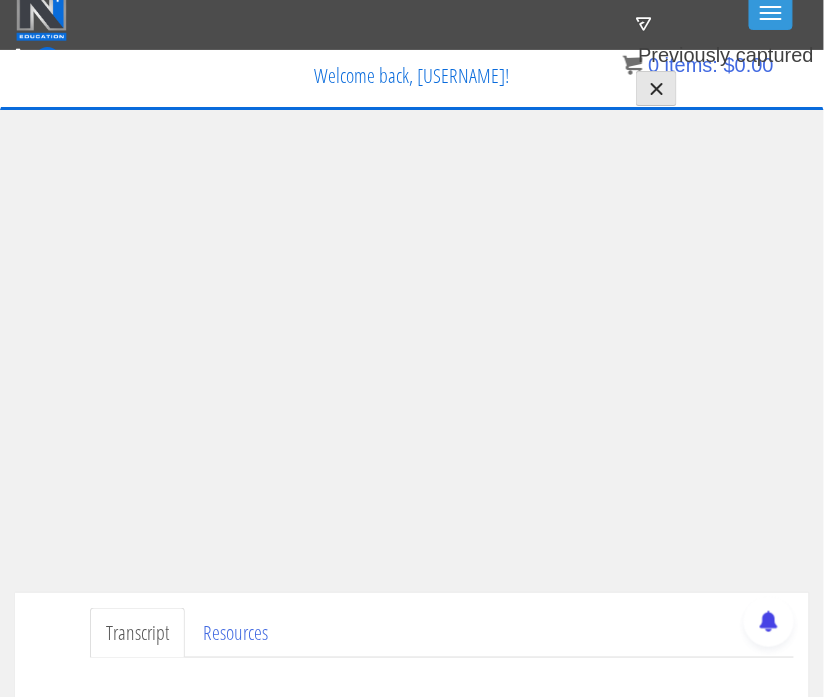 click on "Transcript
Resources" at bounding box center [412, 657] 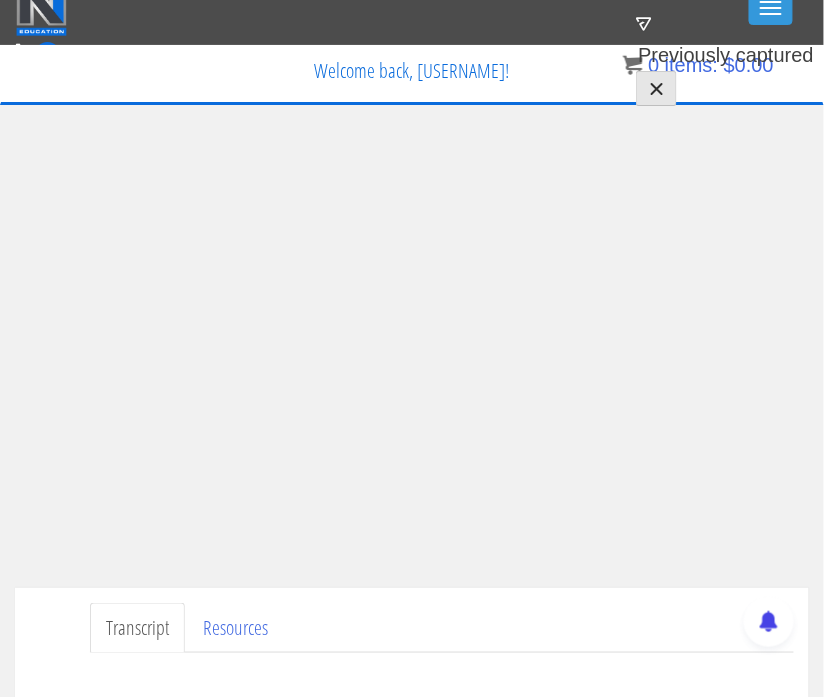 scroll, scrollTop: 14, scrollLeft: 0, axis: vertical 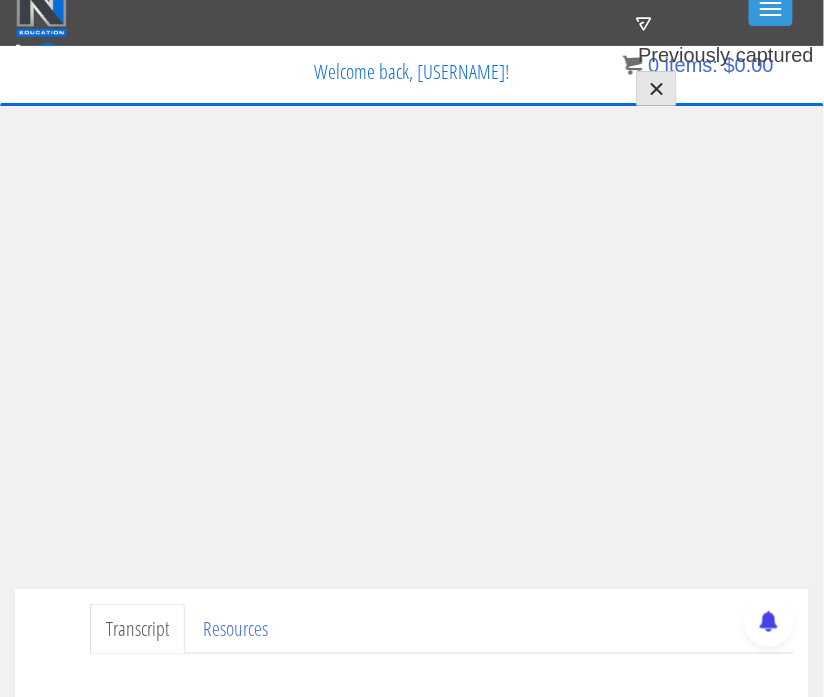 click on "Transcript
Resources" at bounding box center (442, 629) 